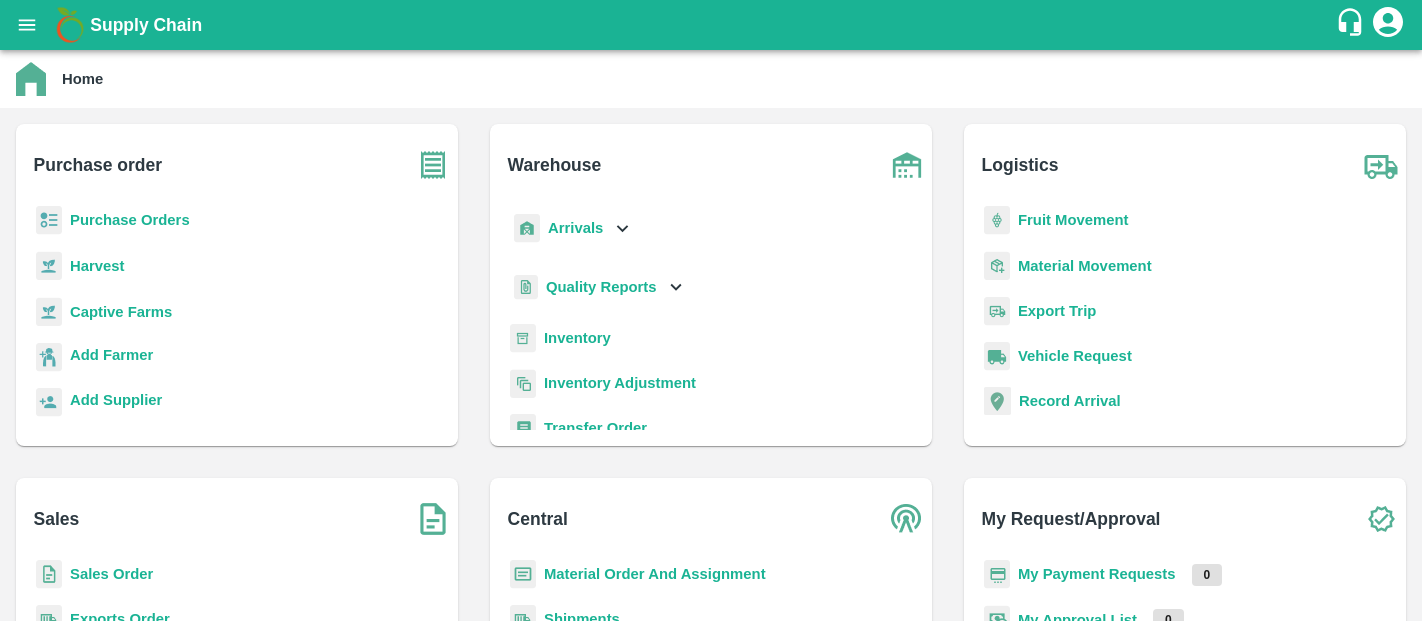 scroll, scrollTop: 0, scrollLeft: 0, axis: both 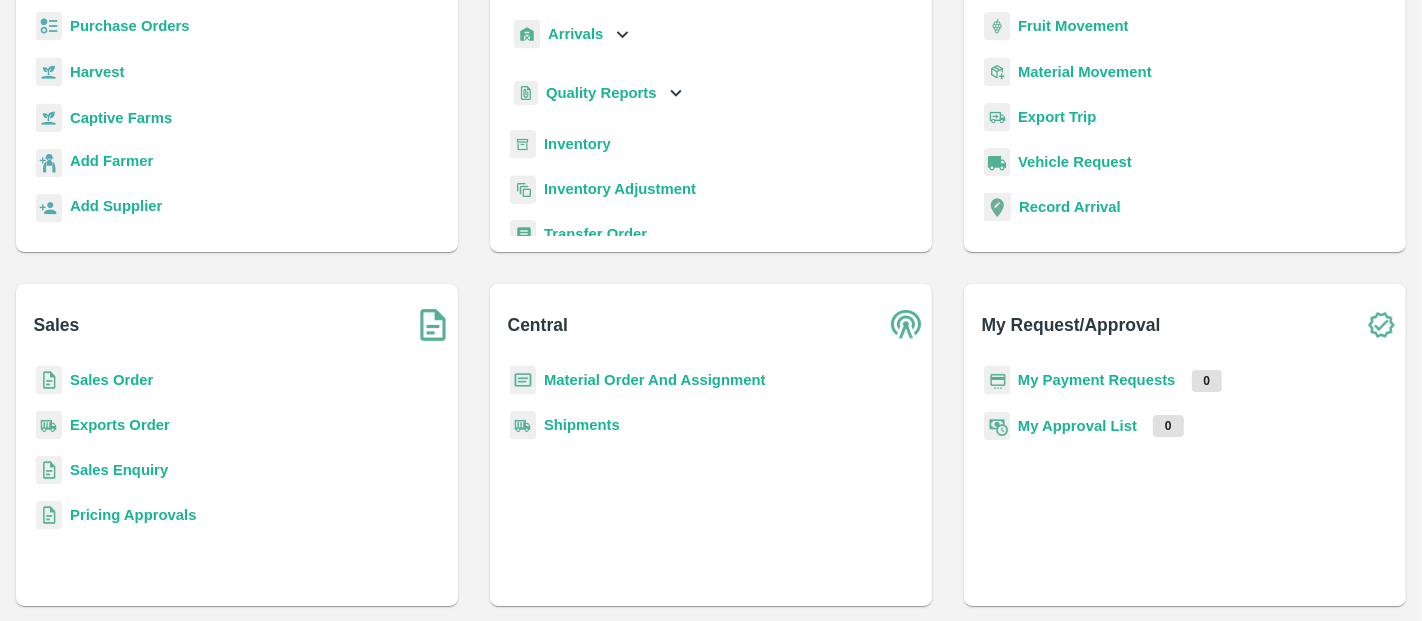 click on "Sales Enquiry" at bounding box center (119, 470) 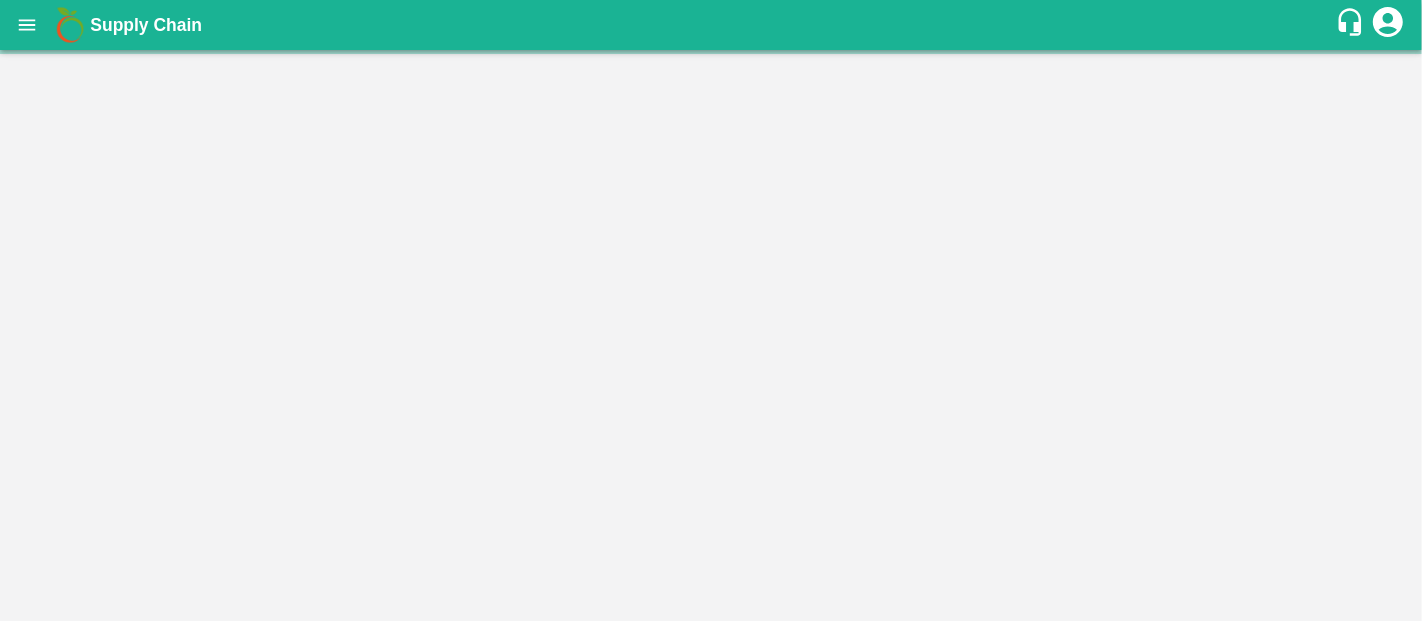 scroll, scrollTop: 0, scrollLeft: 0, axis: both 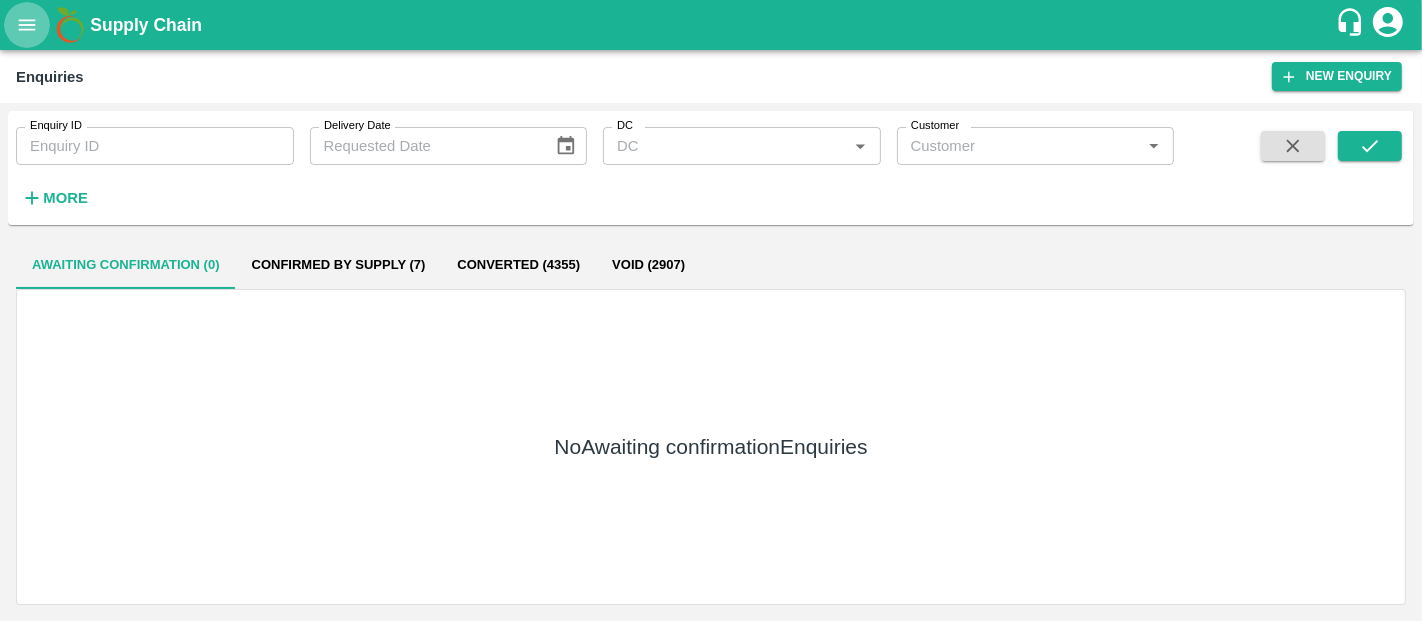 click 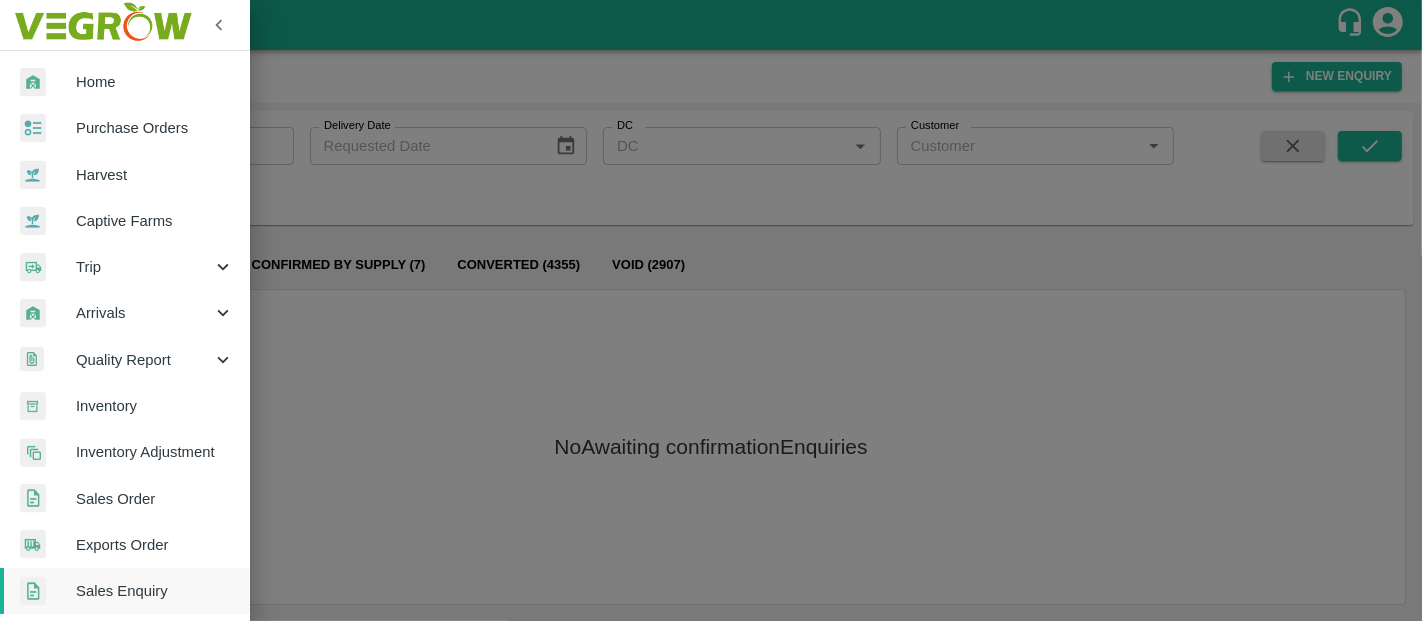 click on "Inventory" at bounding box center [125, 406] 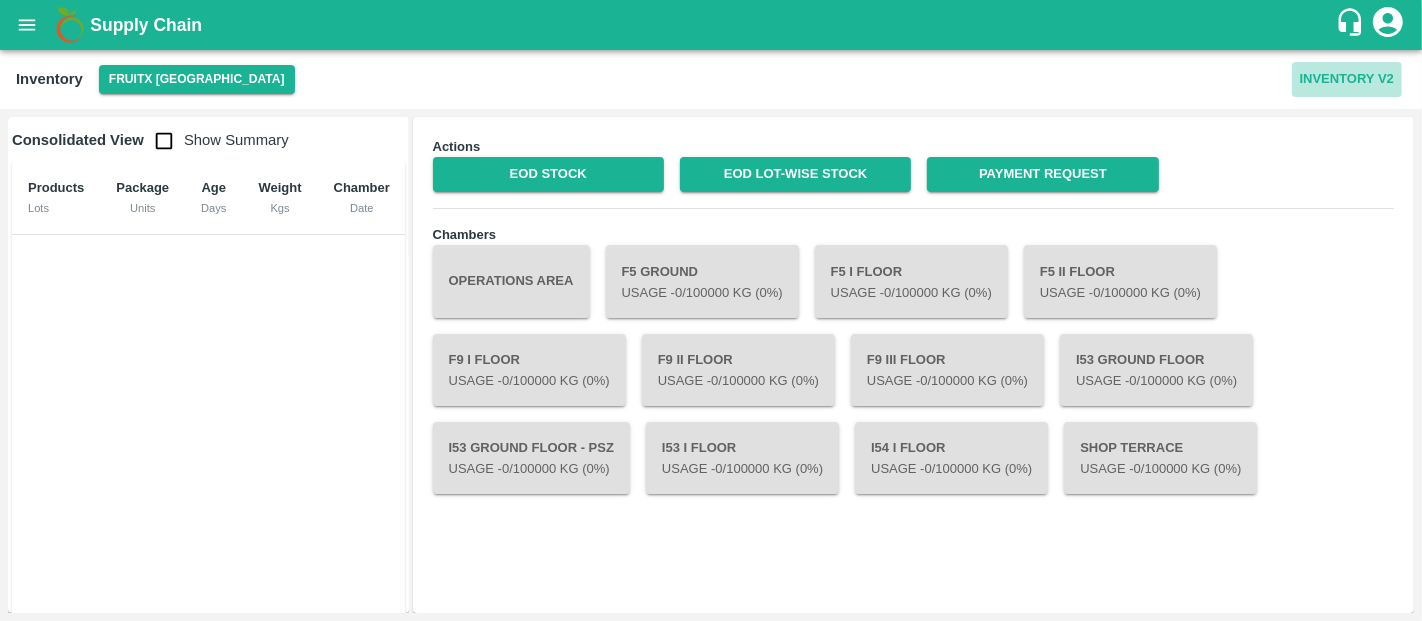 click on "Inventory V2" at bounding box center [1347, 79] 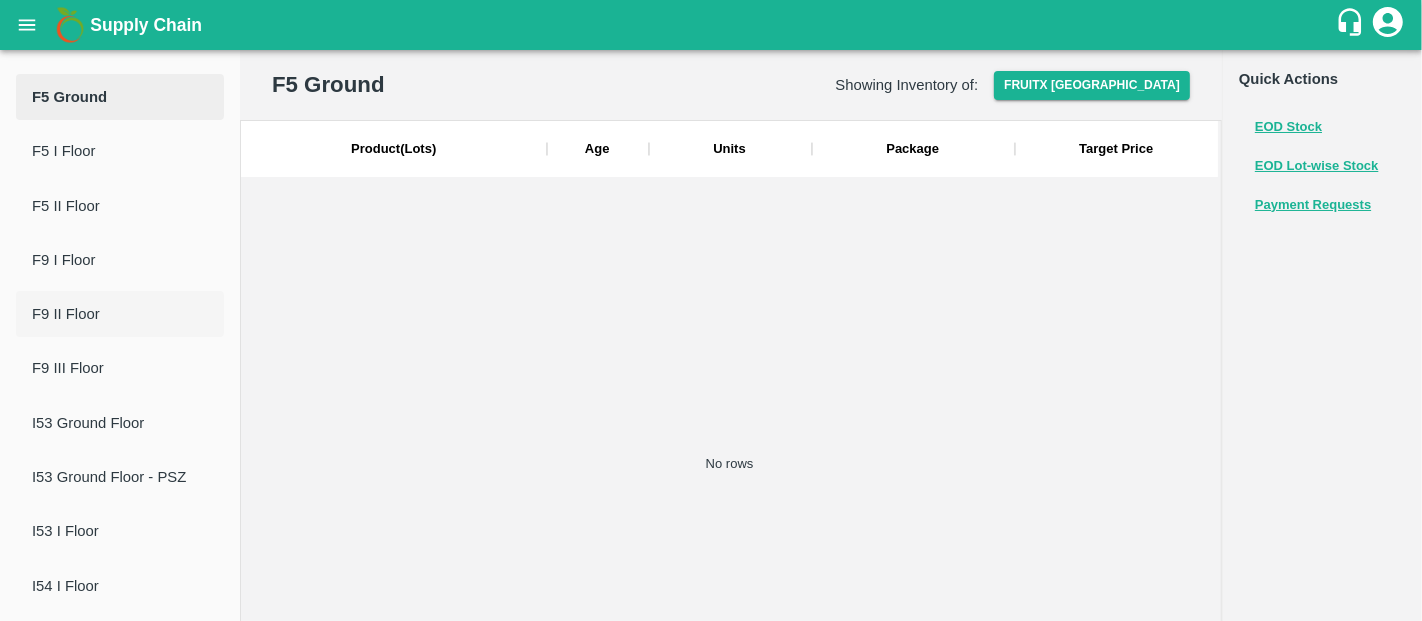 scroll, scrollTop: 182, scrollLeft: 0, axis: vertical 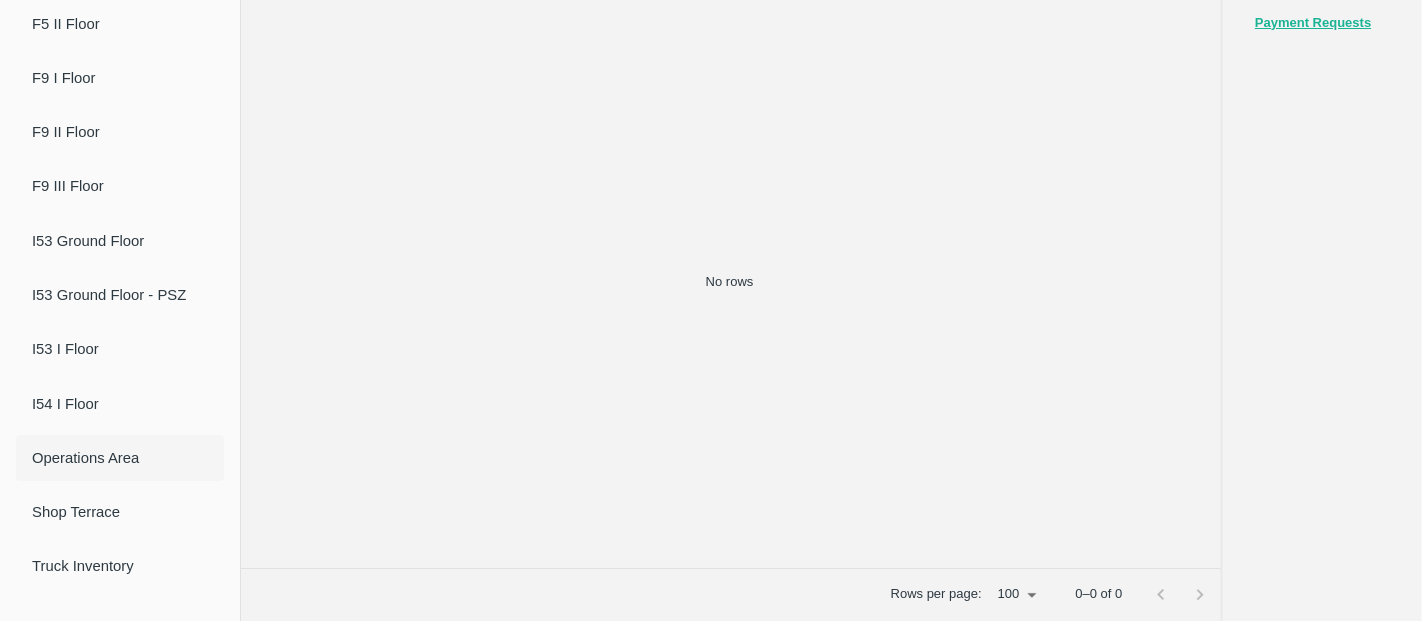 click on "Operations Area" at bounding box center (120, 458) 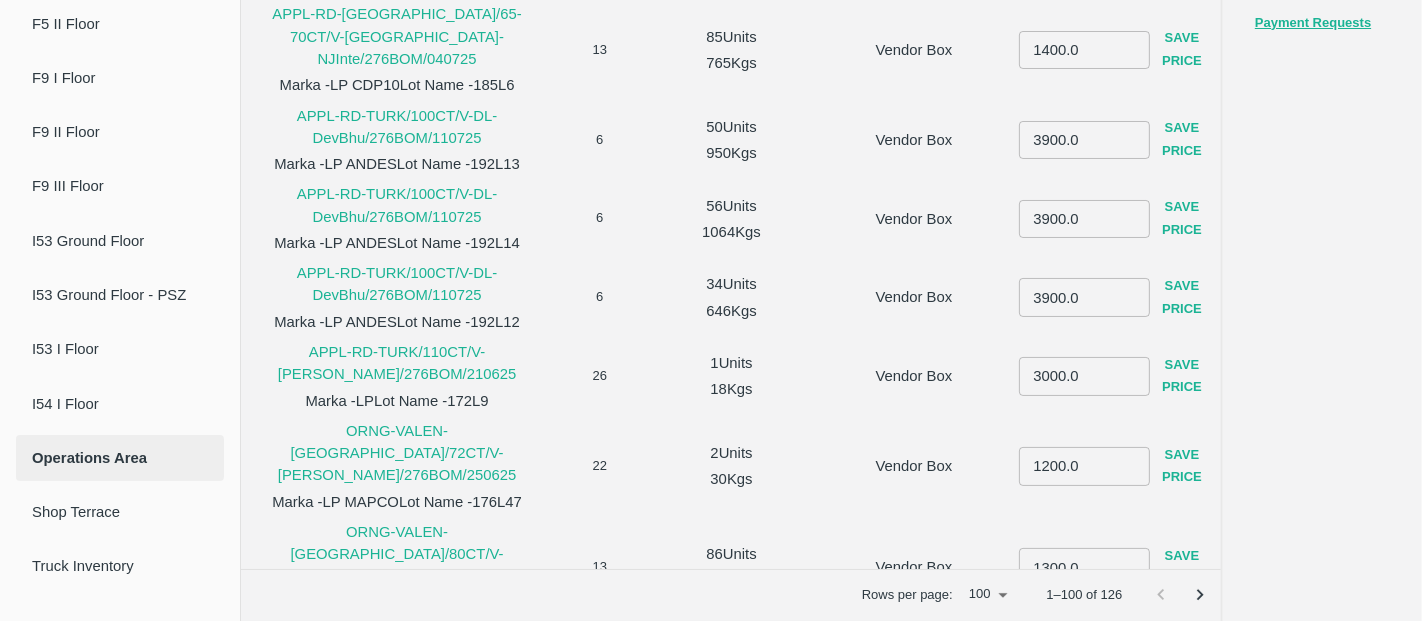 scroll, scrollTop: 319, scrollLeft: 0, axis: vertical 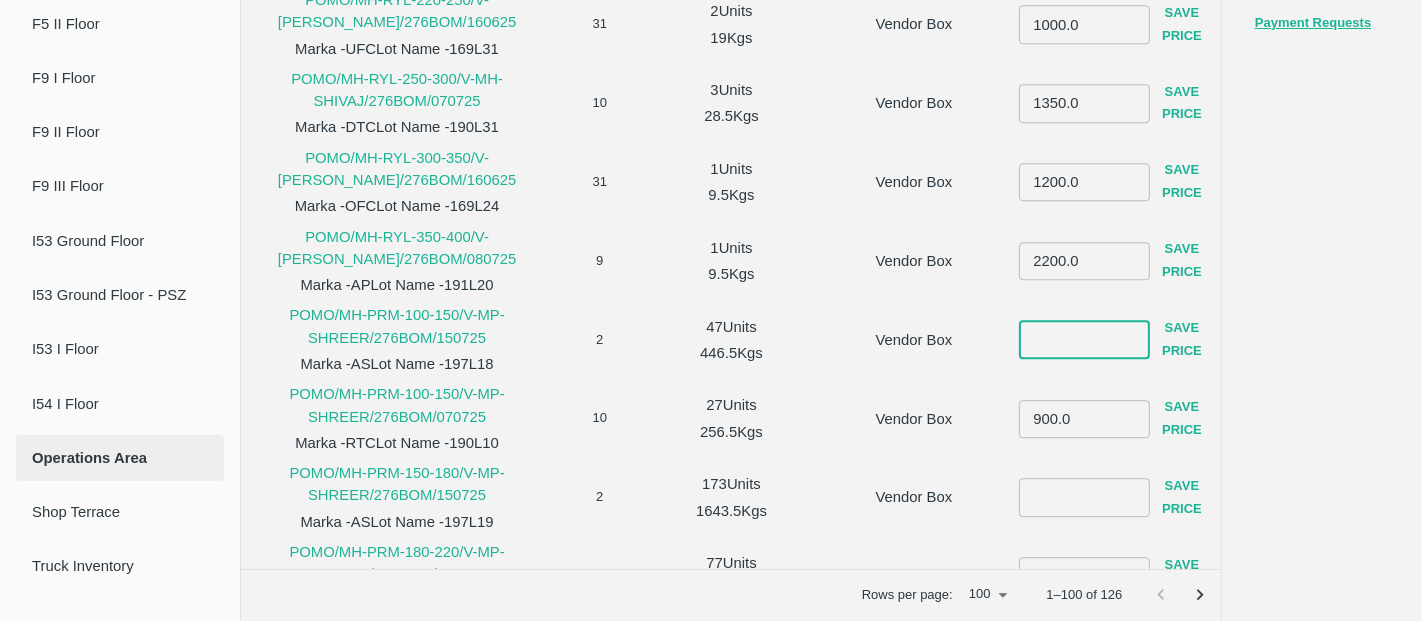 click at bounding box center [1084, 340] 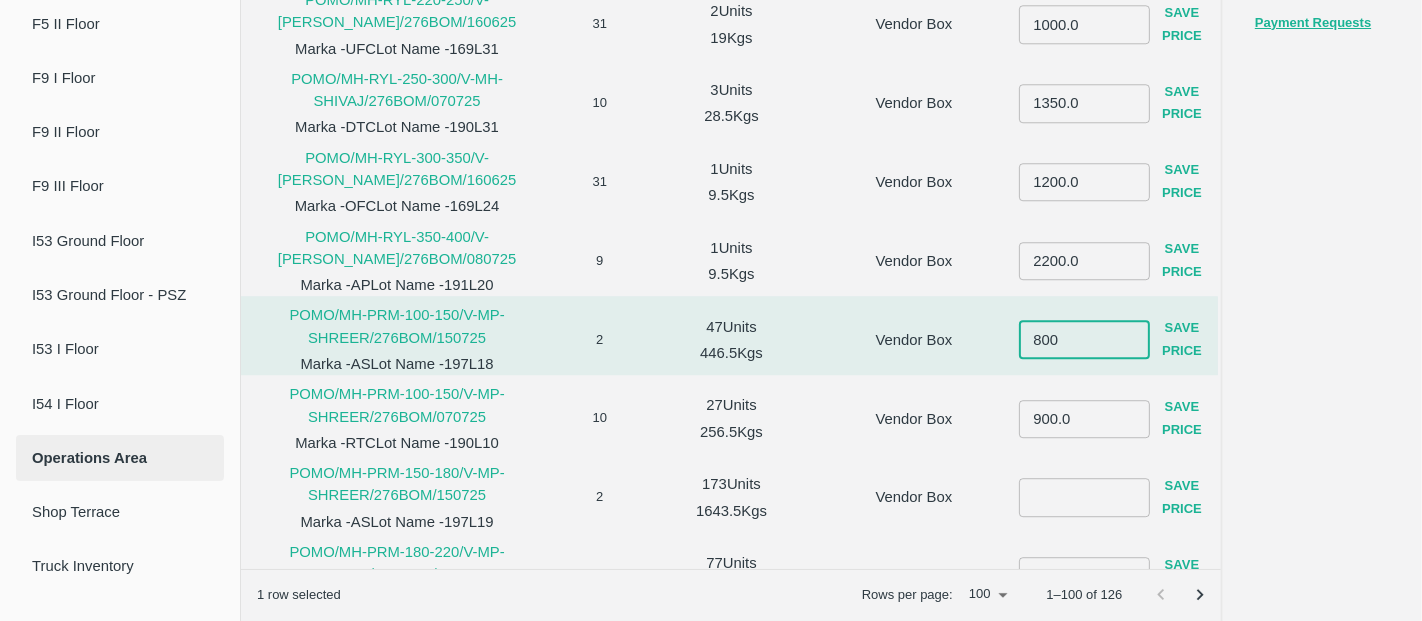 type on "800" 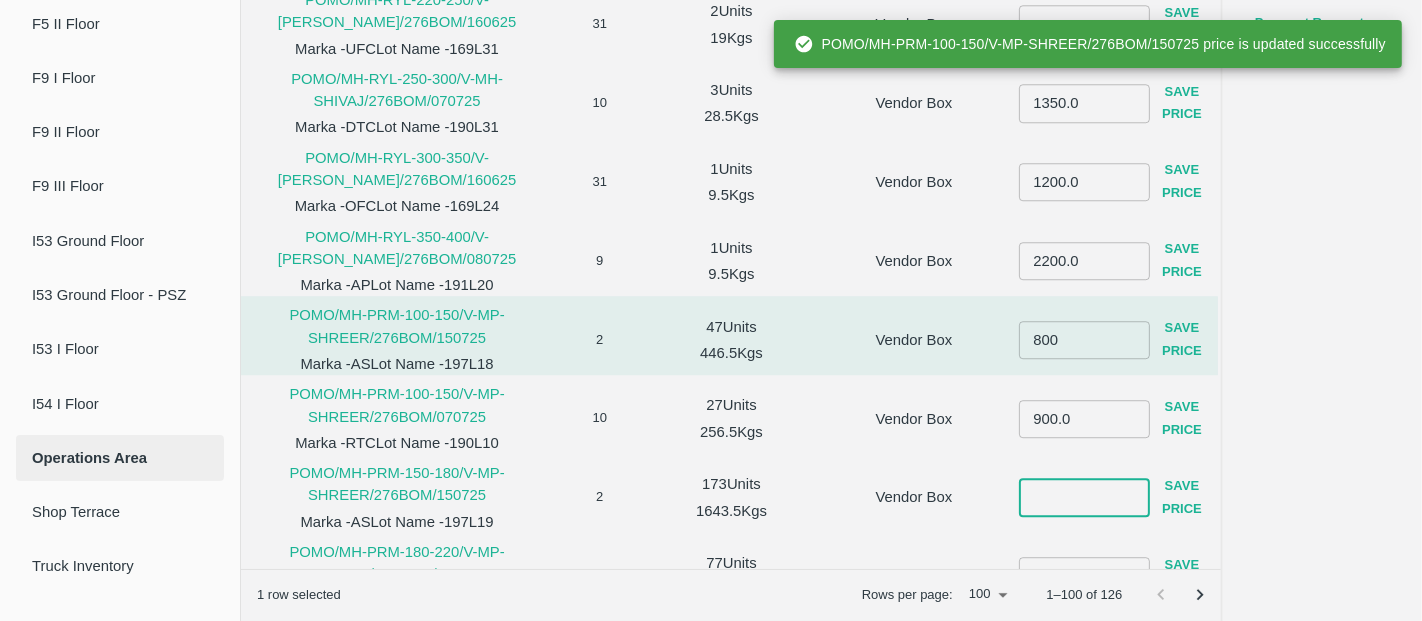 click at bounding box center (1084, 498) 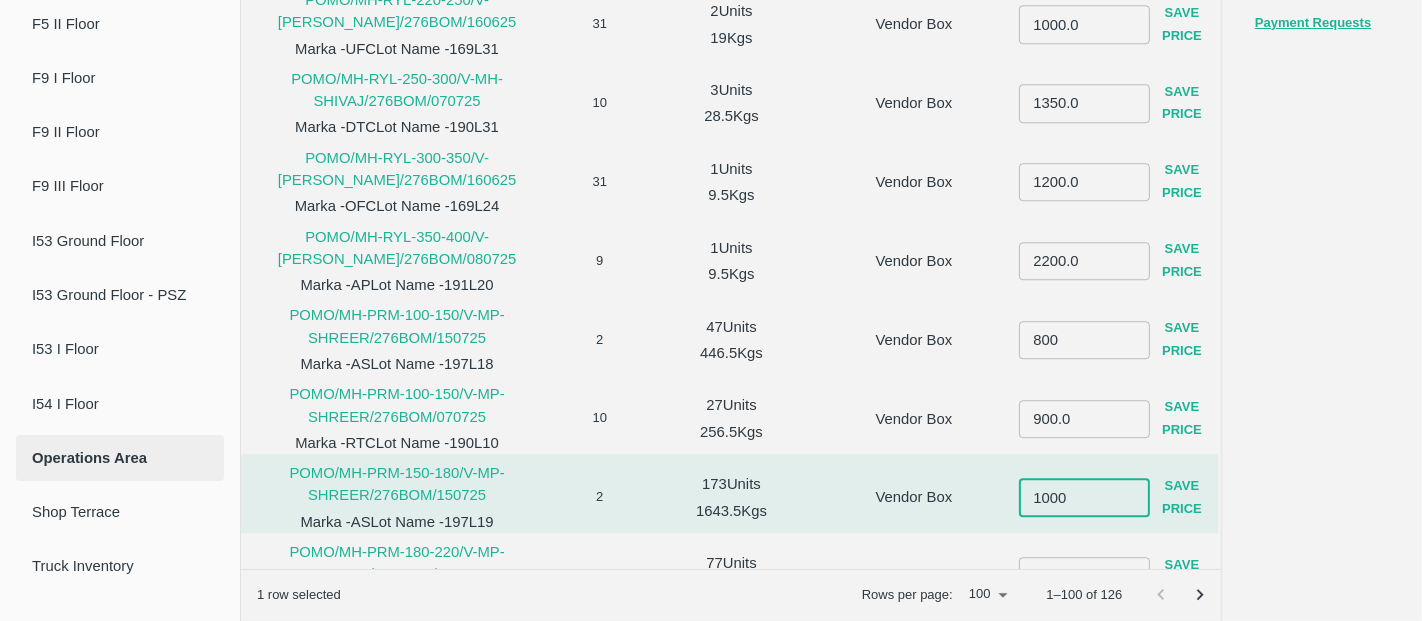 type on "1000" 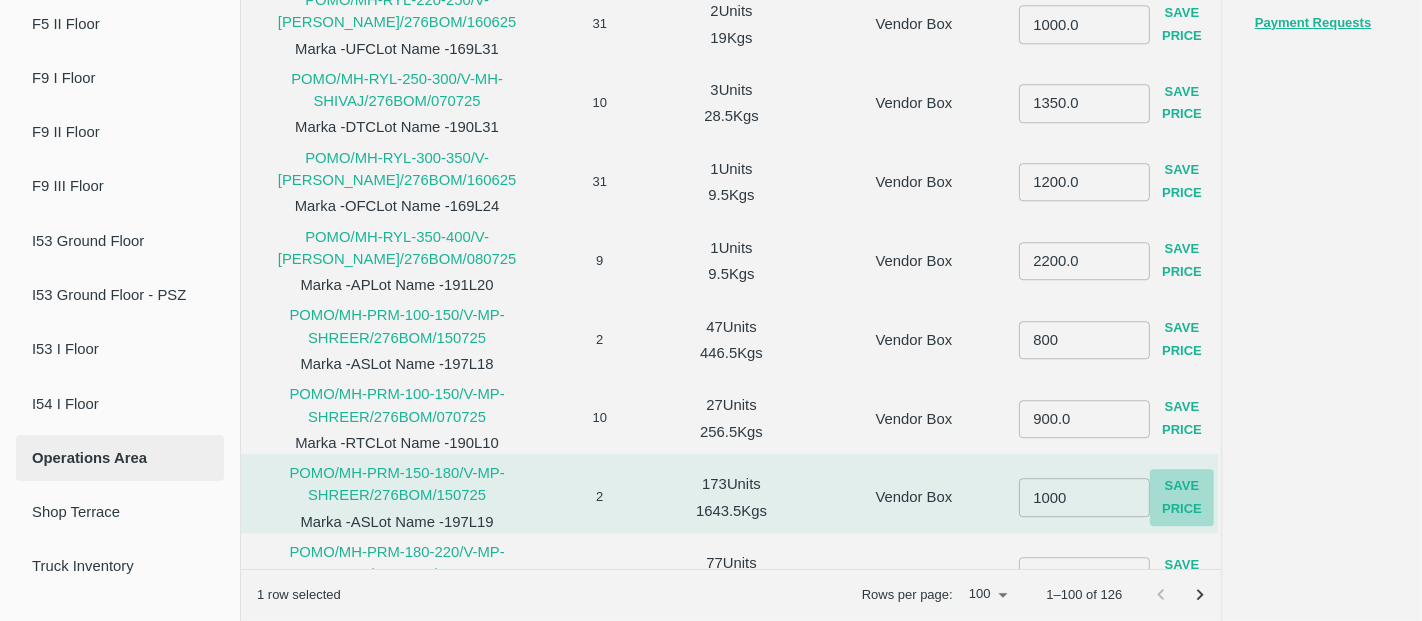 click on "Save Price" at bounding box center [1182, 498] 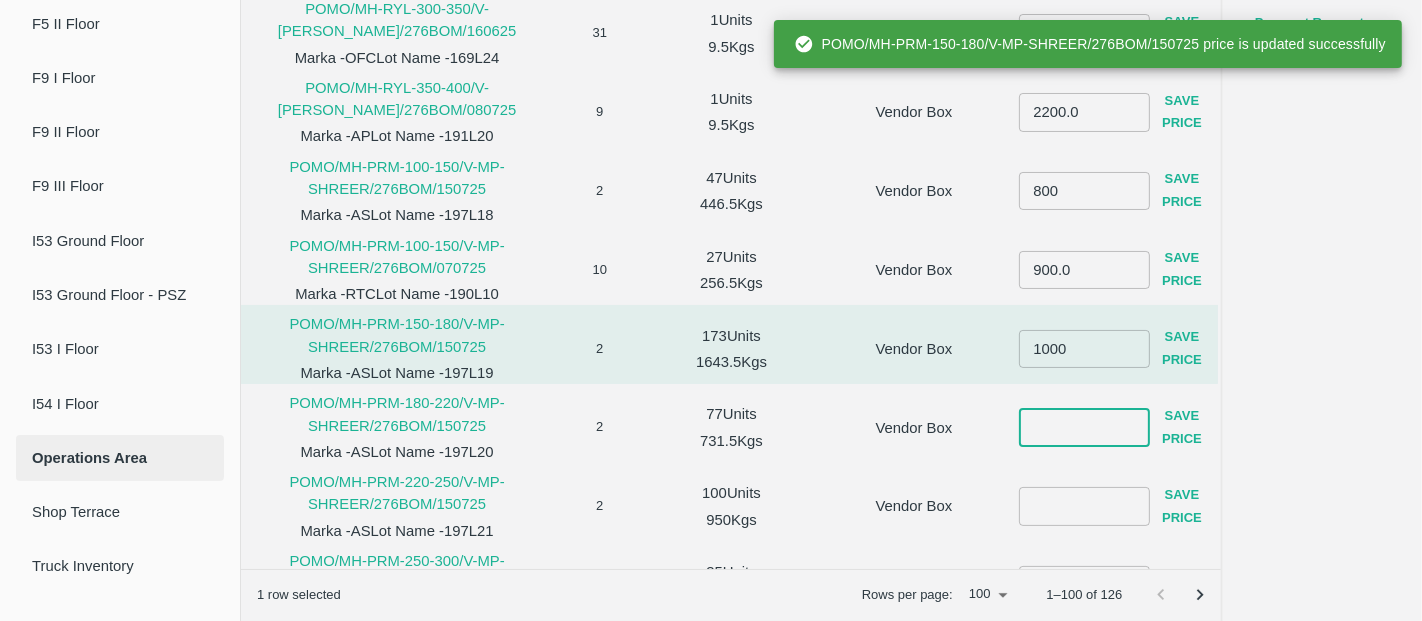 click at bounding box center (1084, 428) 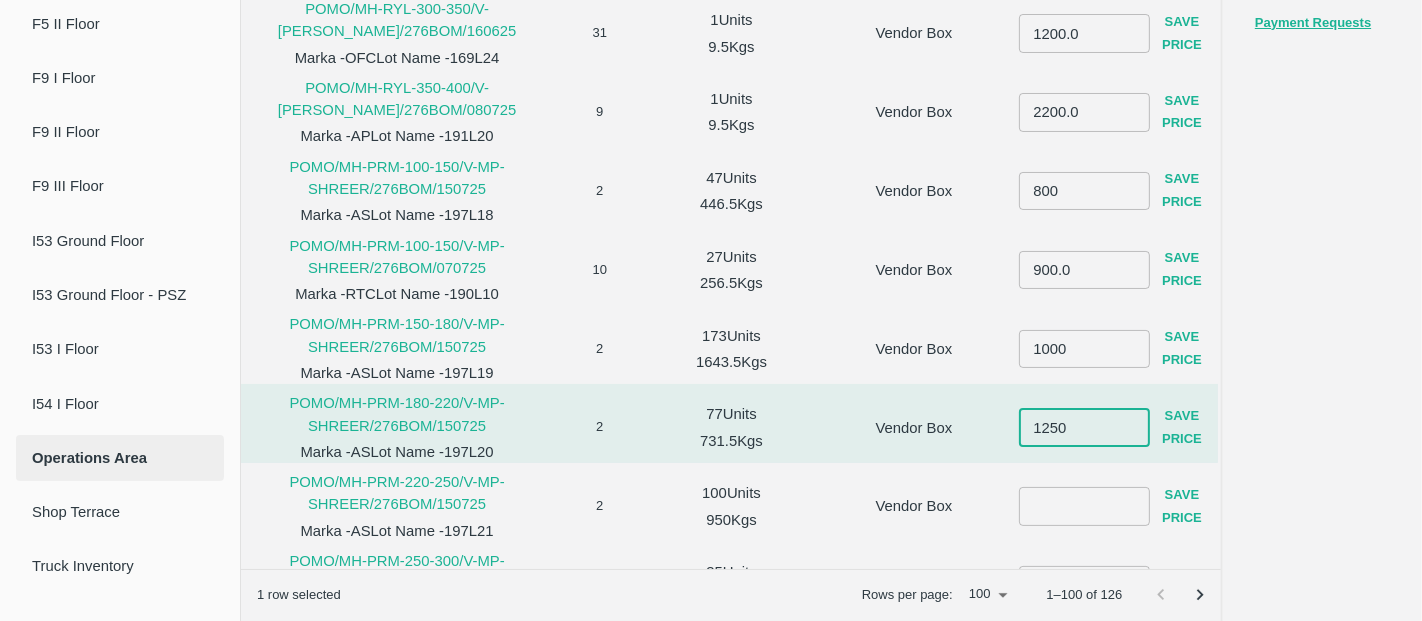 type on "1250" 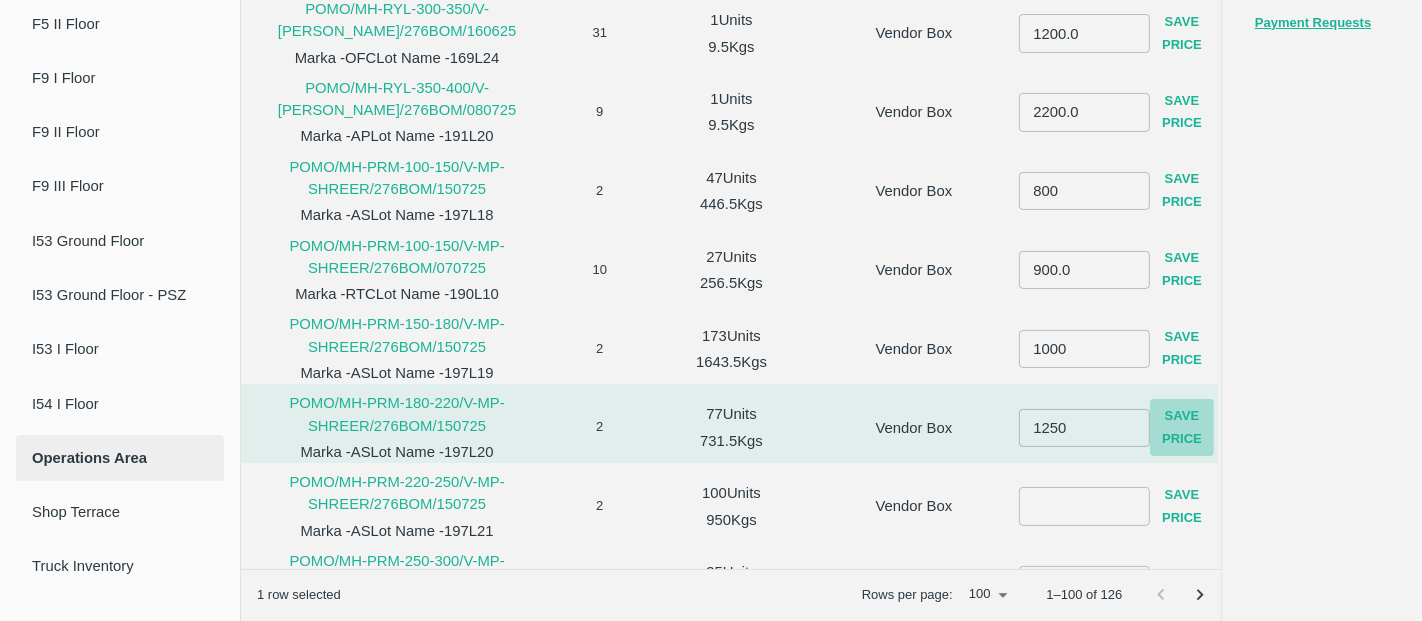 click on "Save Price" at bounding box center (1182, 428) 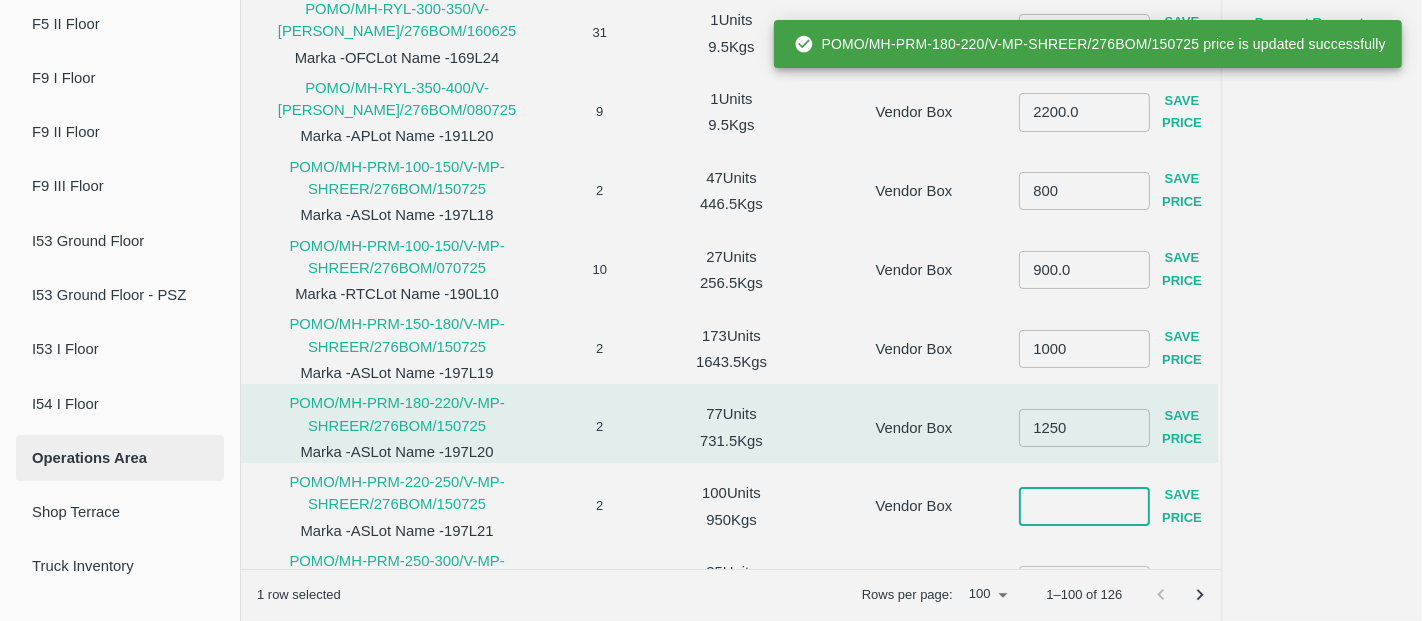 click at bounding box center [1084, 507] 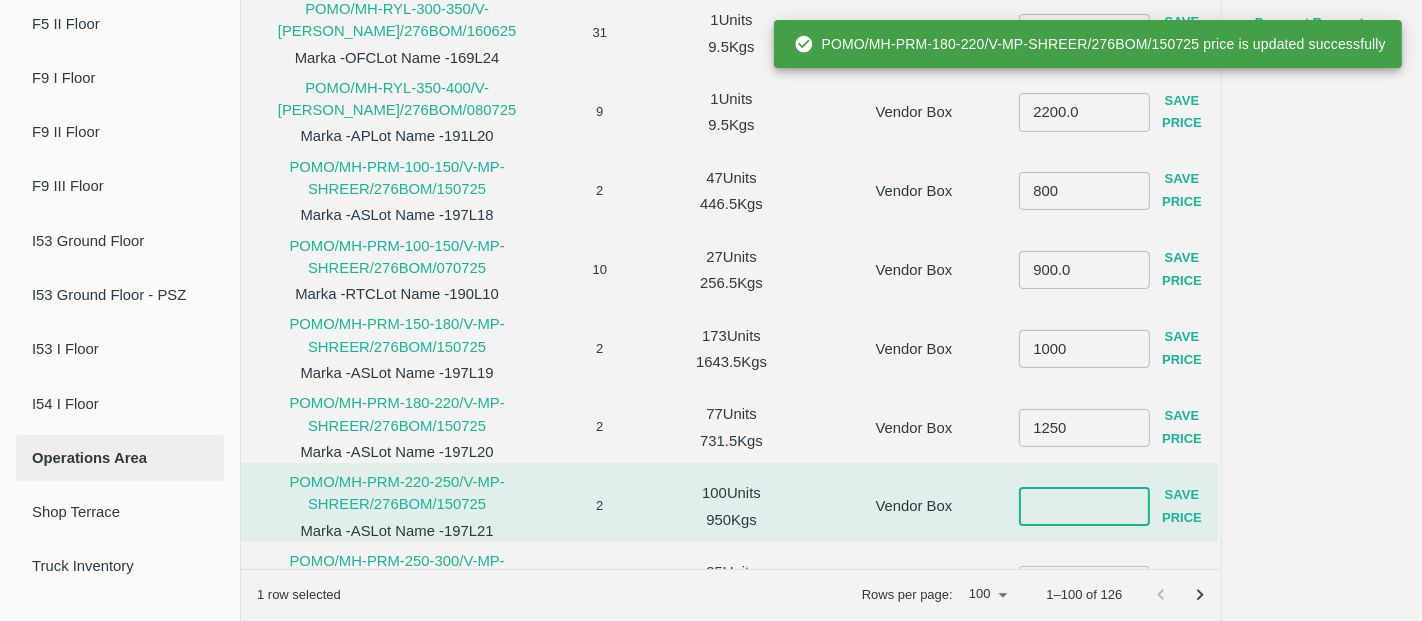 type on "-1" 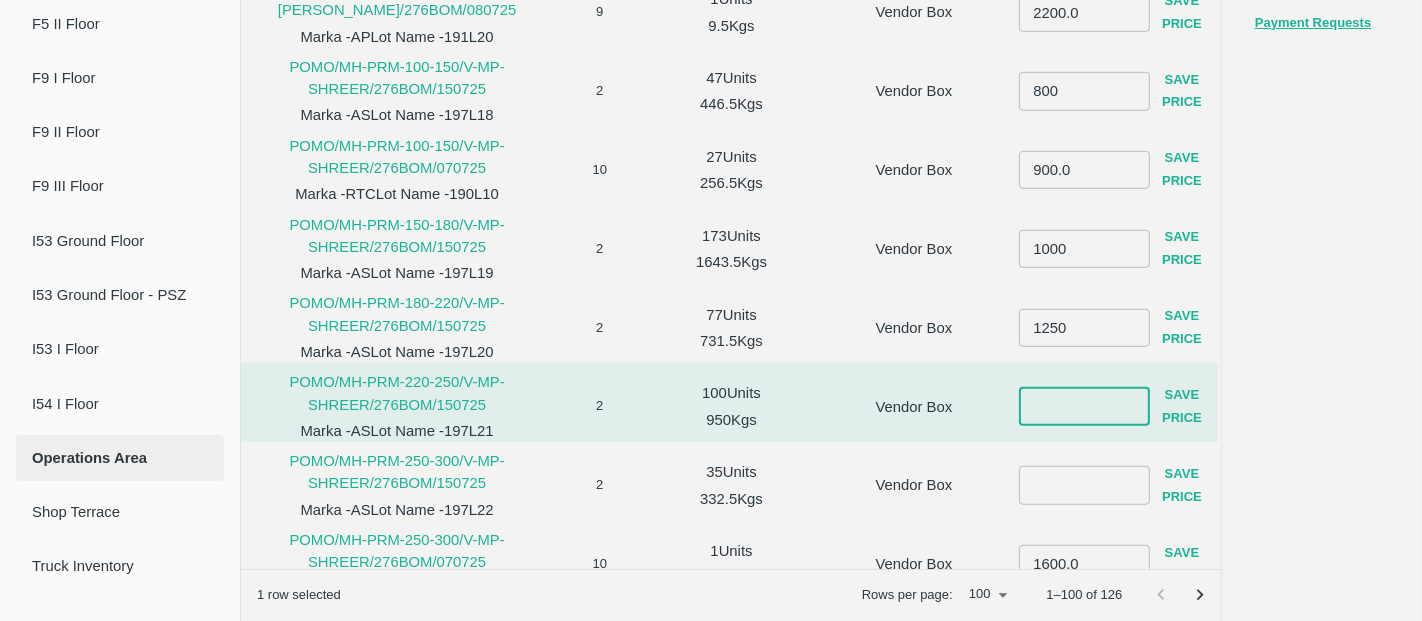 click at bounding box center (1084, 407) 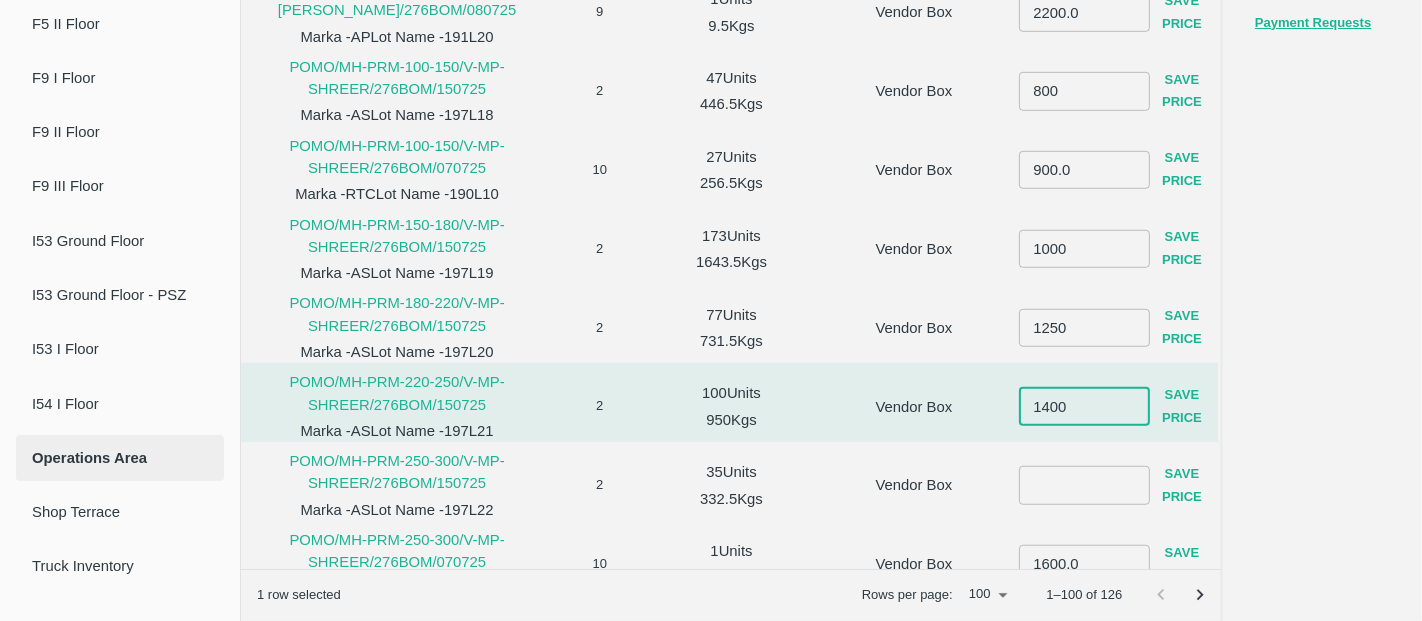 type on "1400" 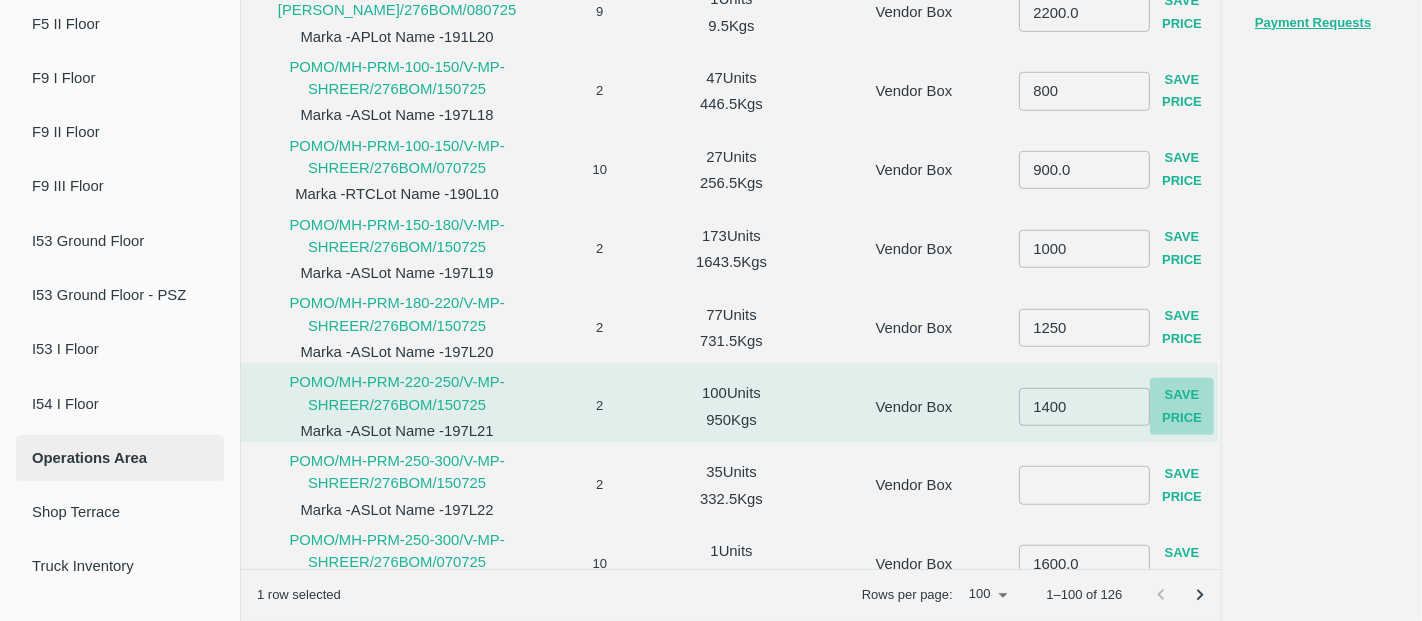 click on "Save Price" at bounding box center (1182, 407) 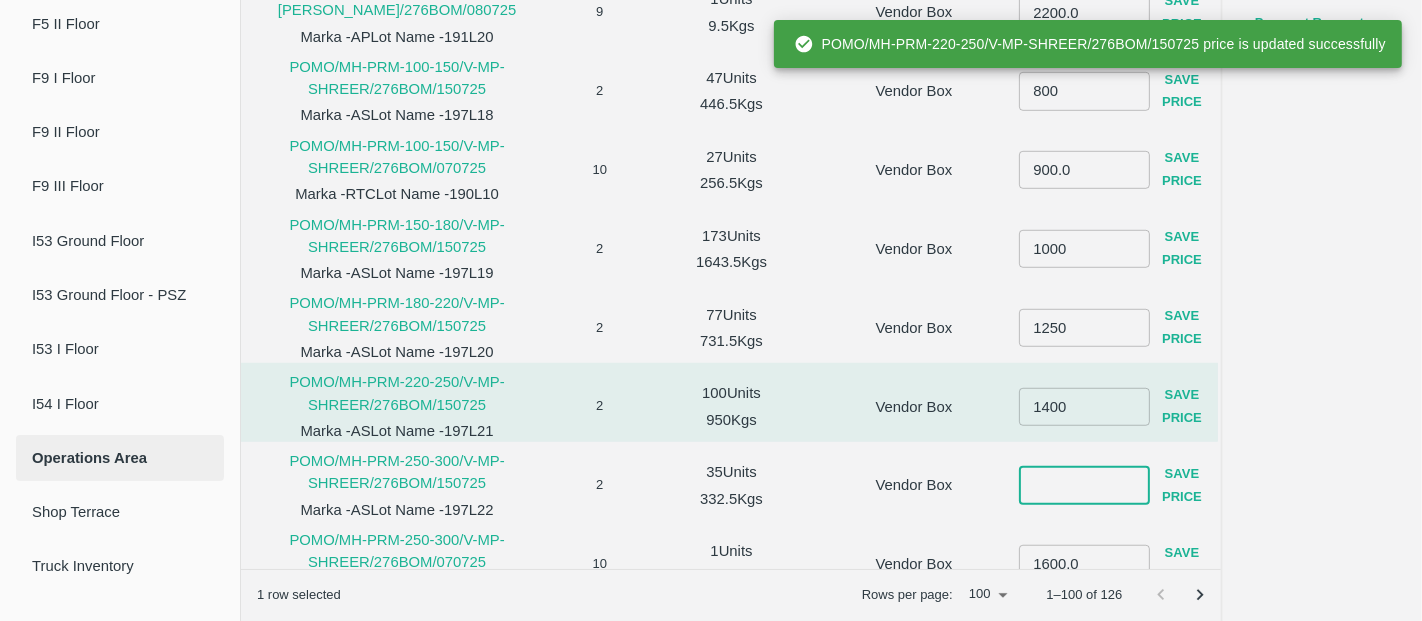click at bounding box center [1084, 486] 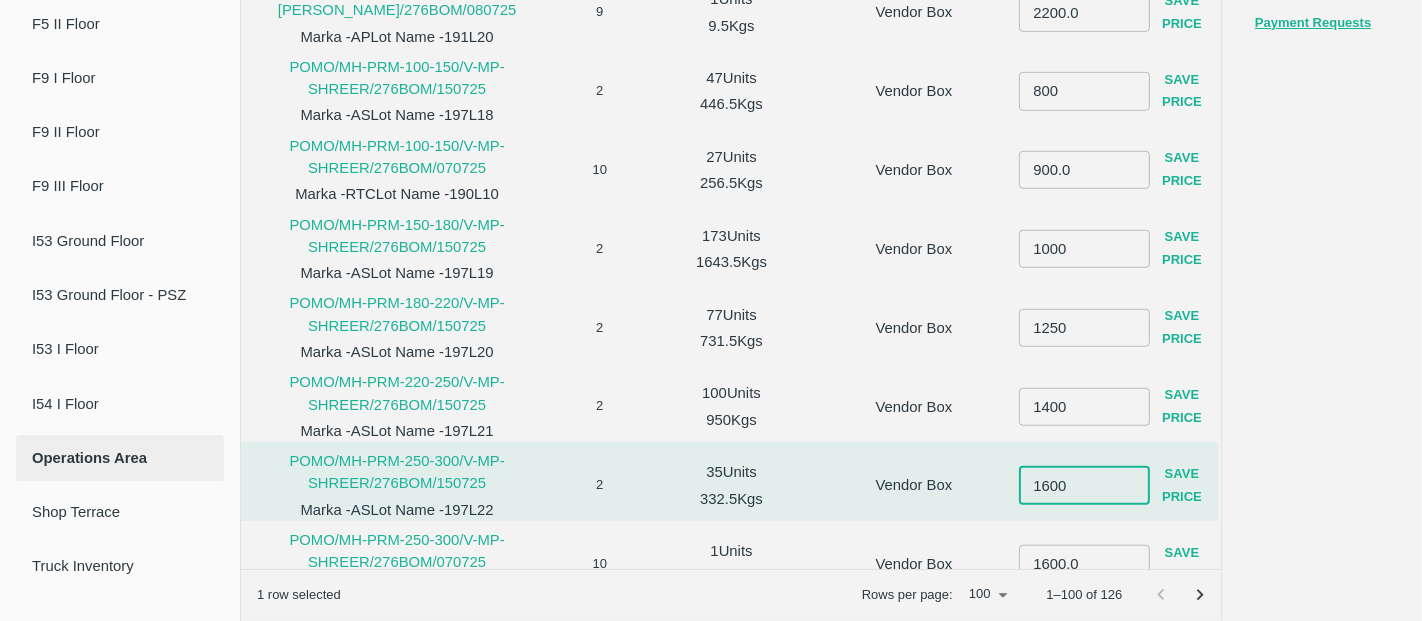 type on "1600" 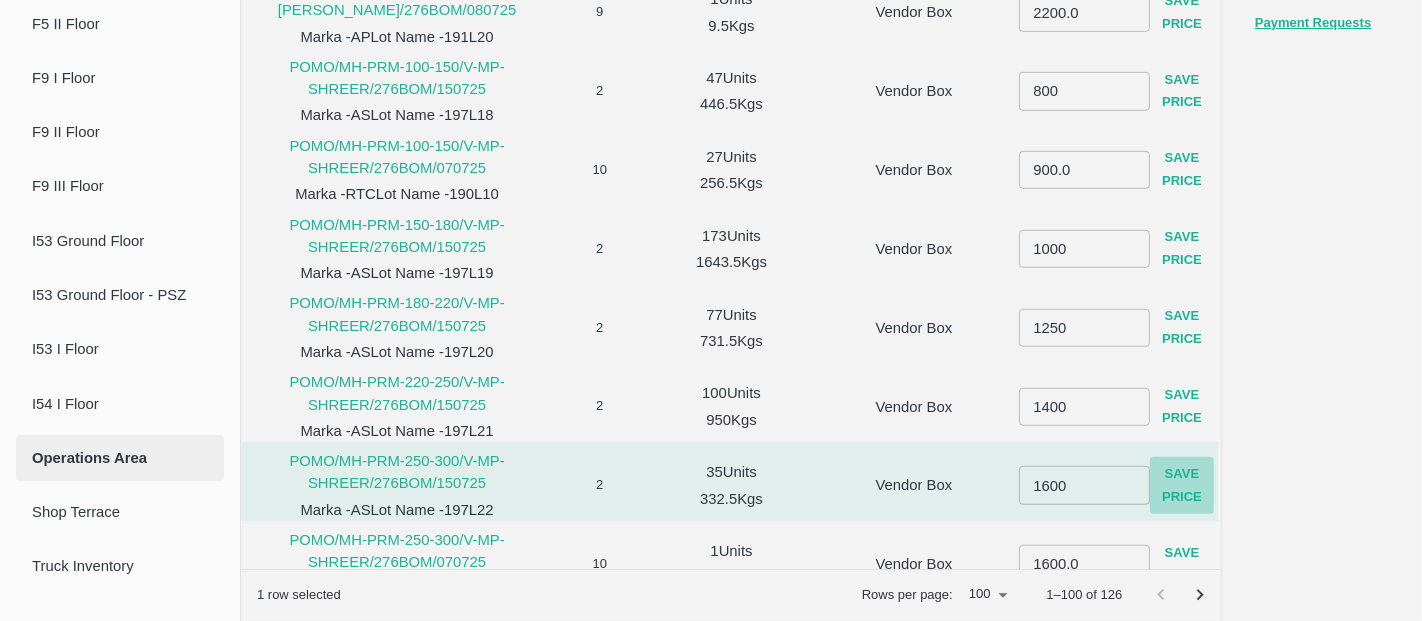 click on "Save Price" at bounding box center (1182, 486) 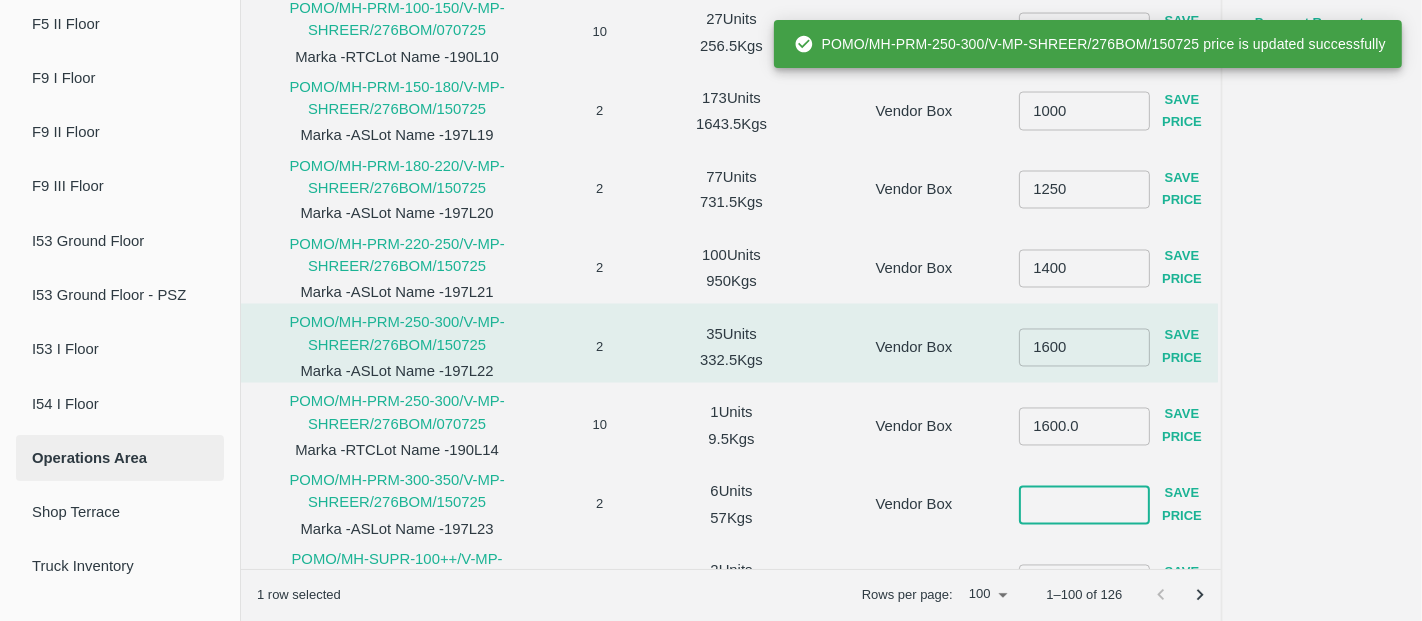 click at bounding box center (1084, 505) 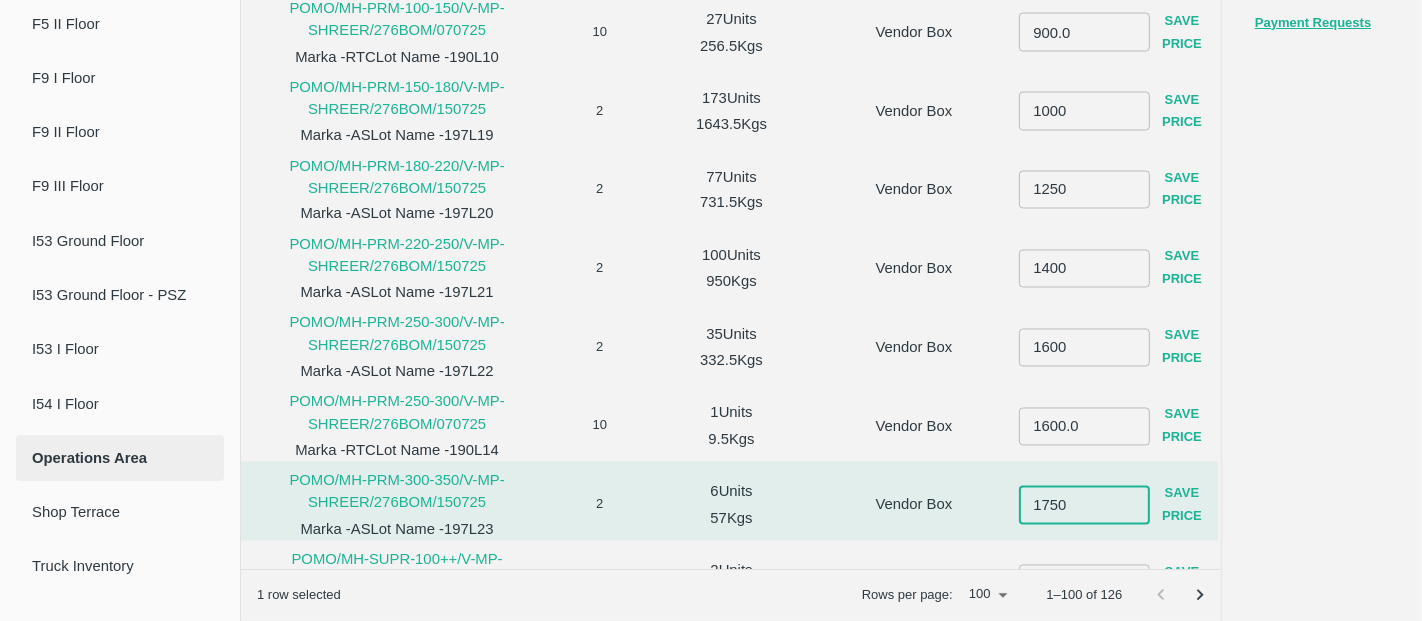 type on "1750" 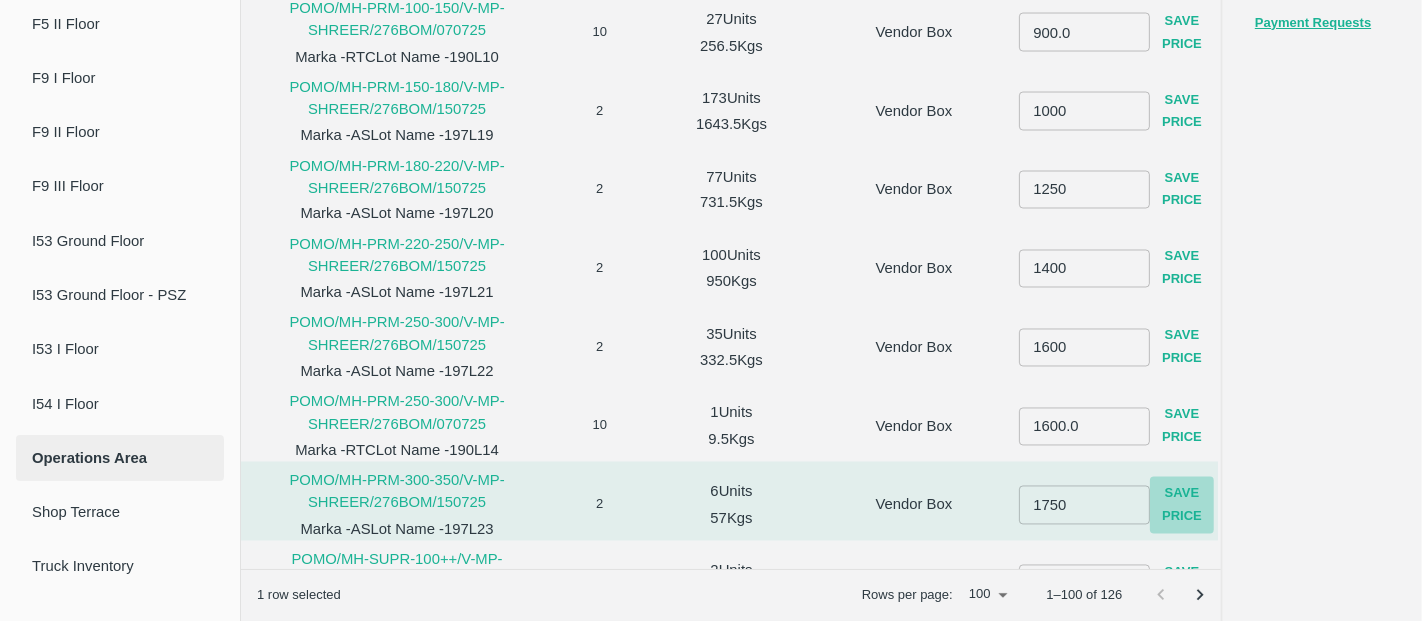 click on "Save Price" at bounding box center (1182, 506) 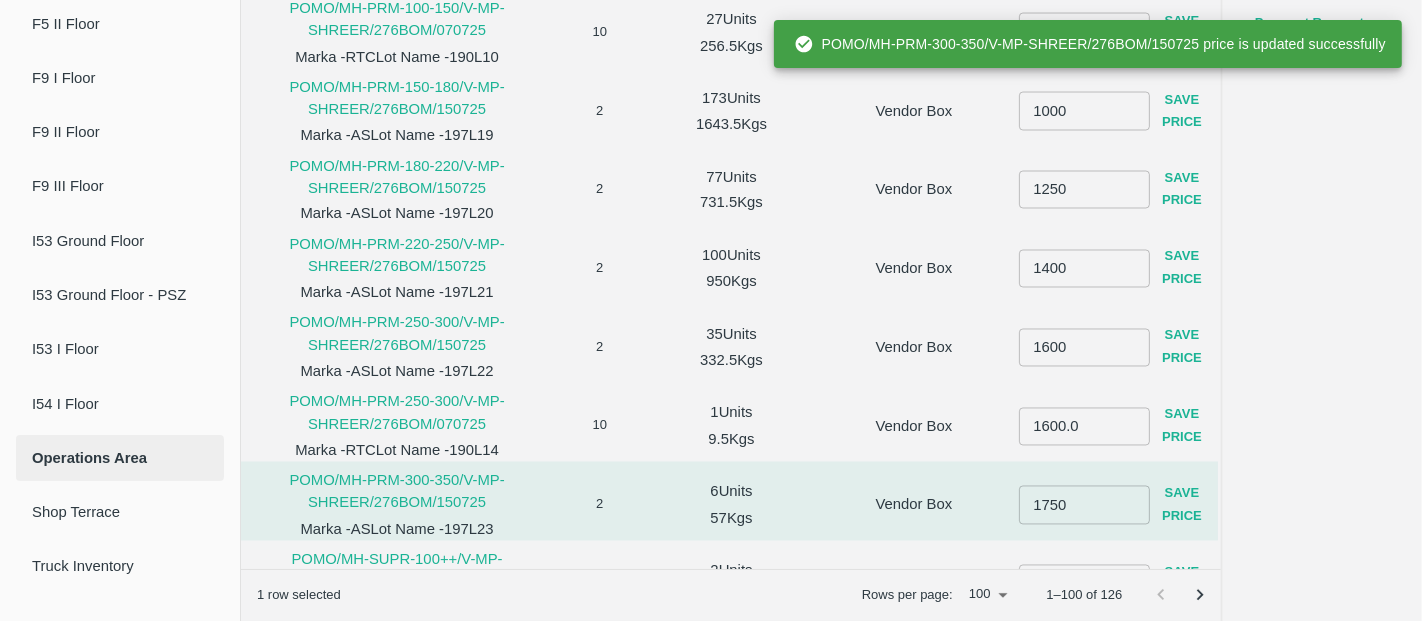 scroll, scrollTop: 2814, scrollLeft: 0, axis: vertical 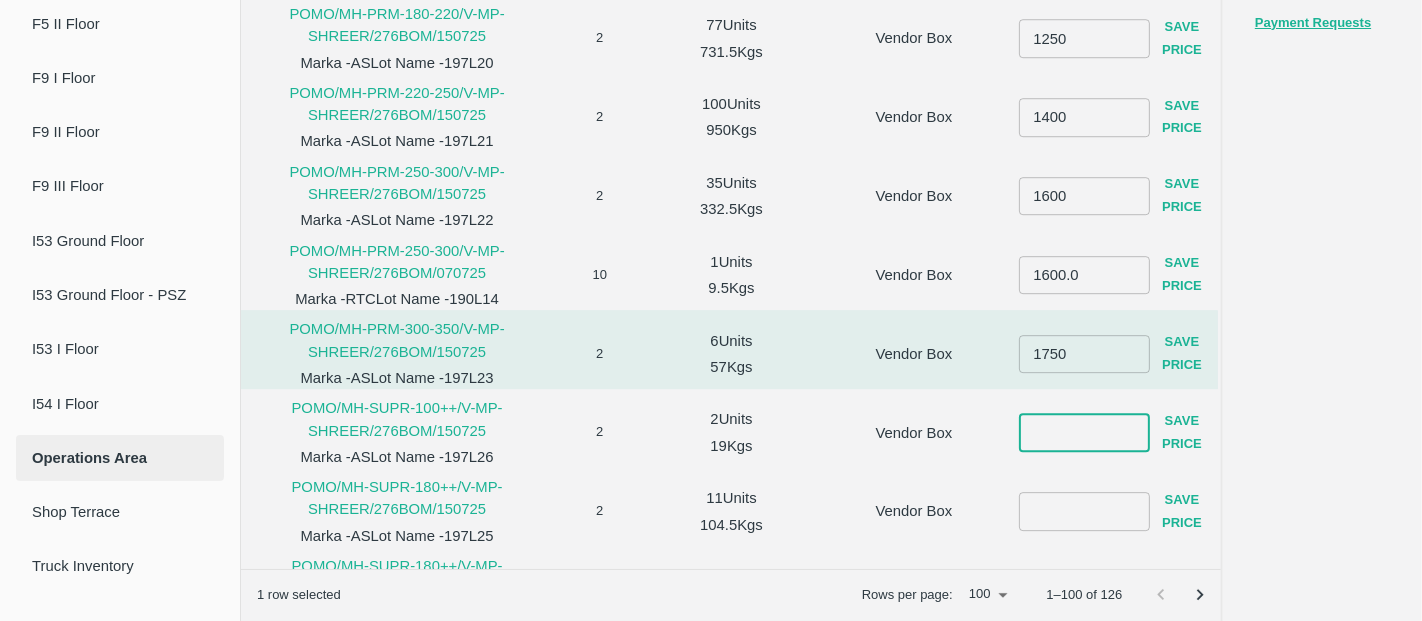 click at bounding box center [1084, 433] 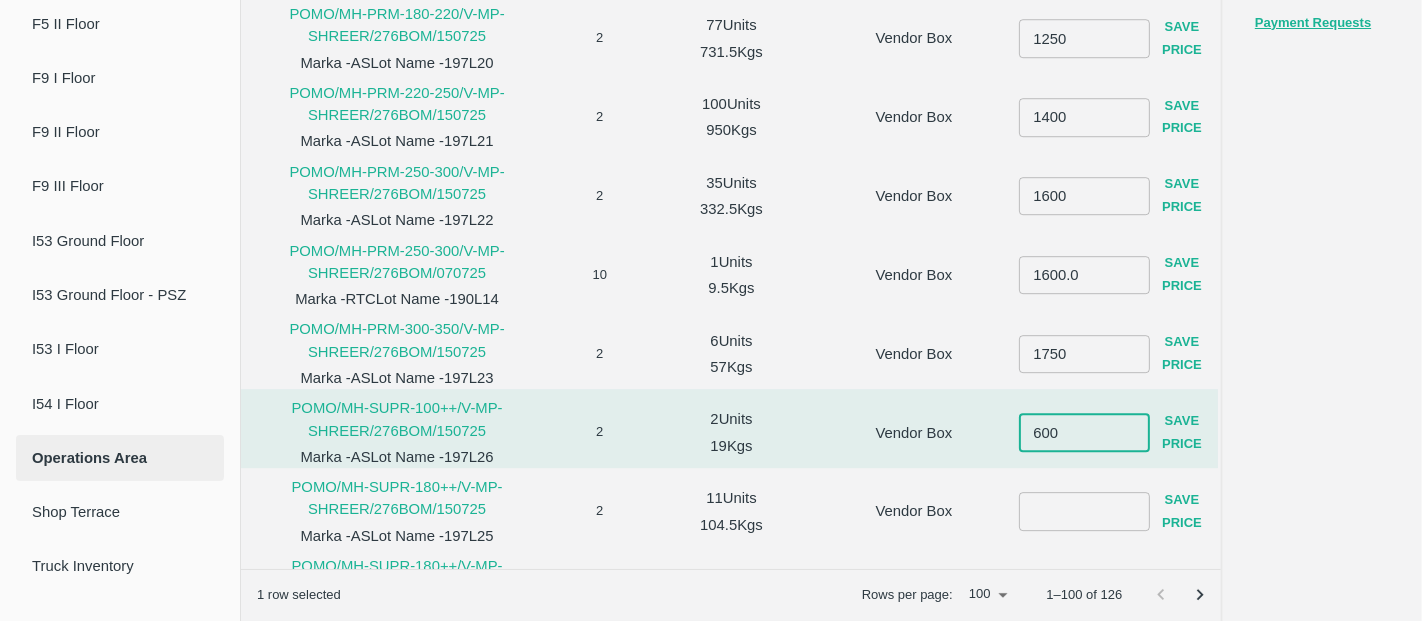 type on "600" 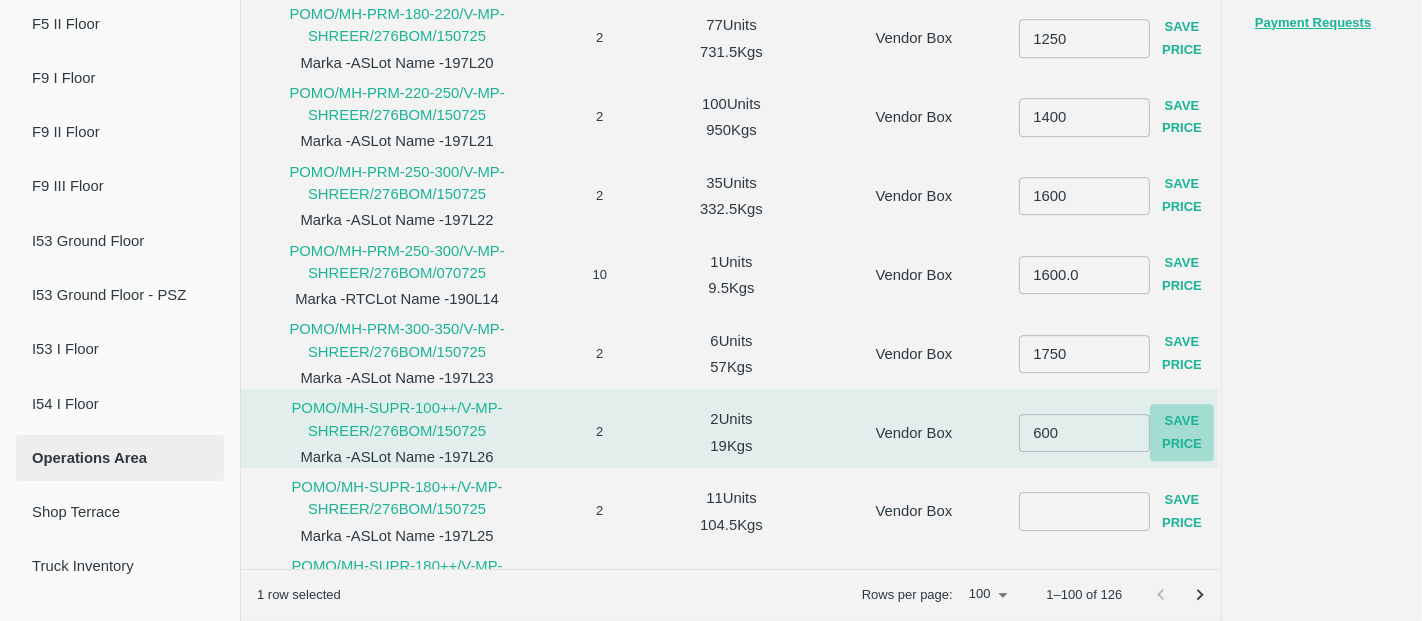 click on "Save Price" at bounding box center (1182, 434) 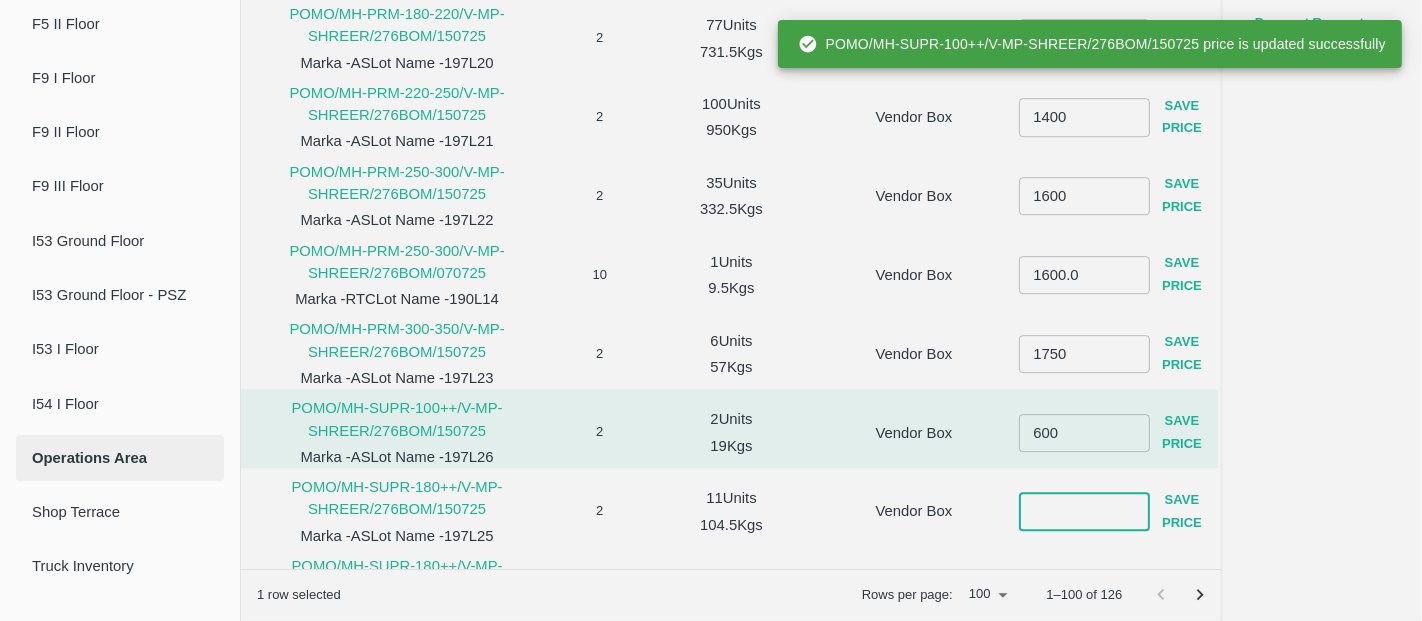 click at bounding box center (1084, 512) 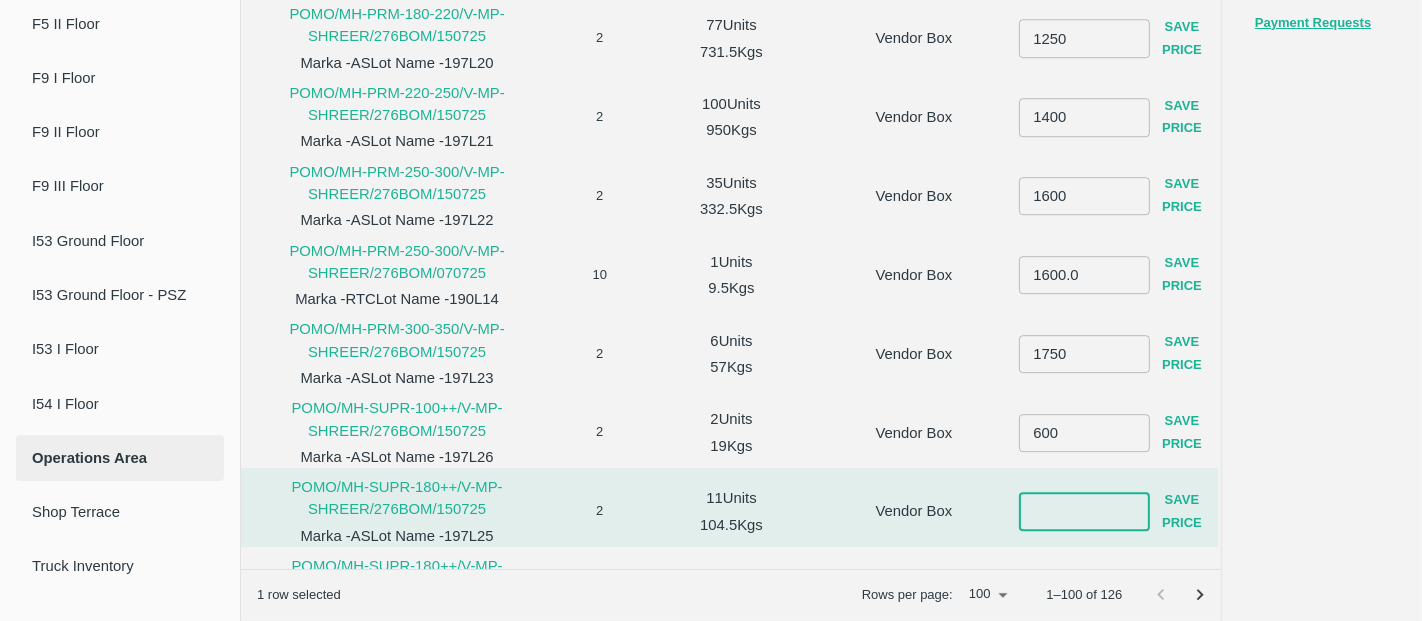 click at bounding box center (1084, 512) 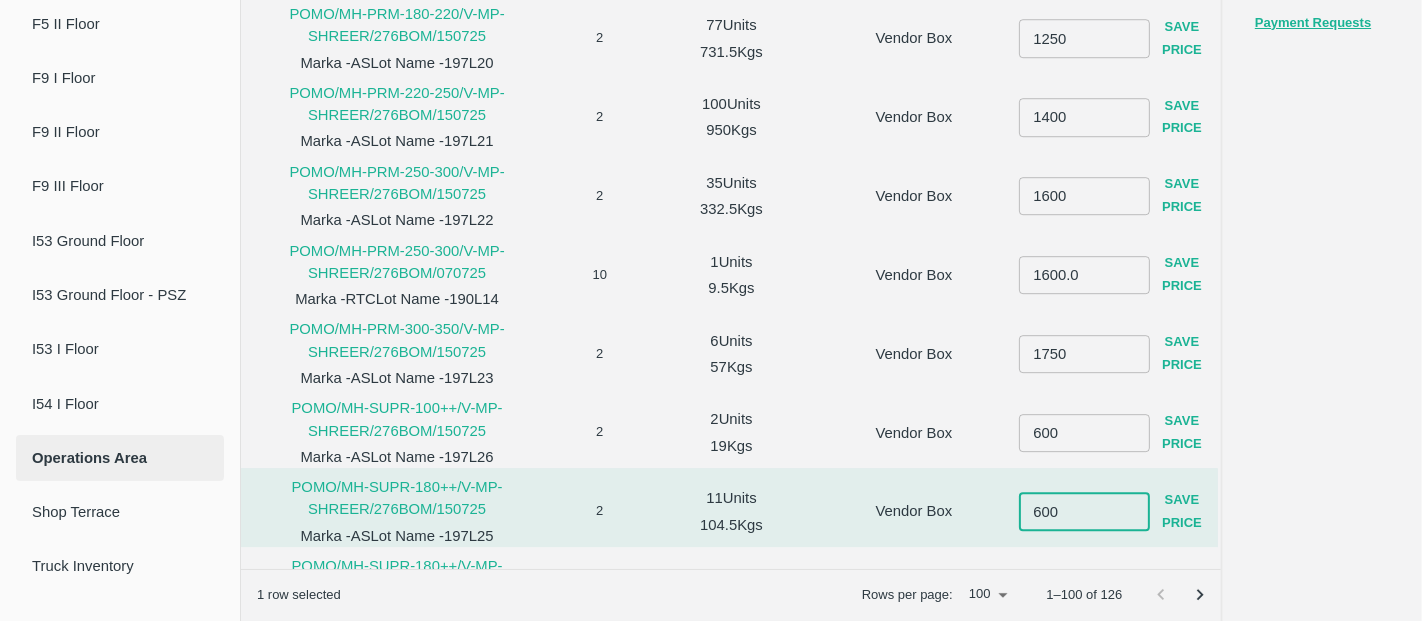 type on "600" 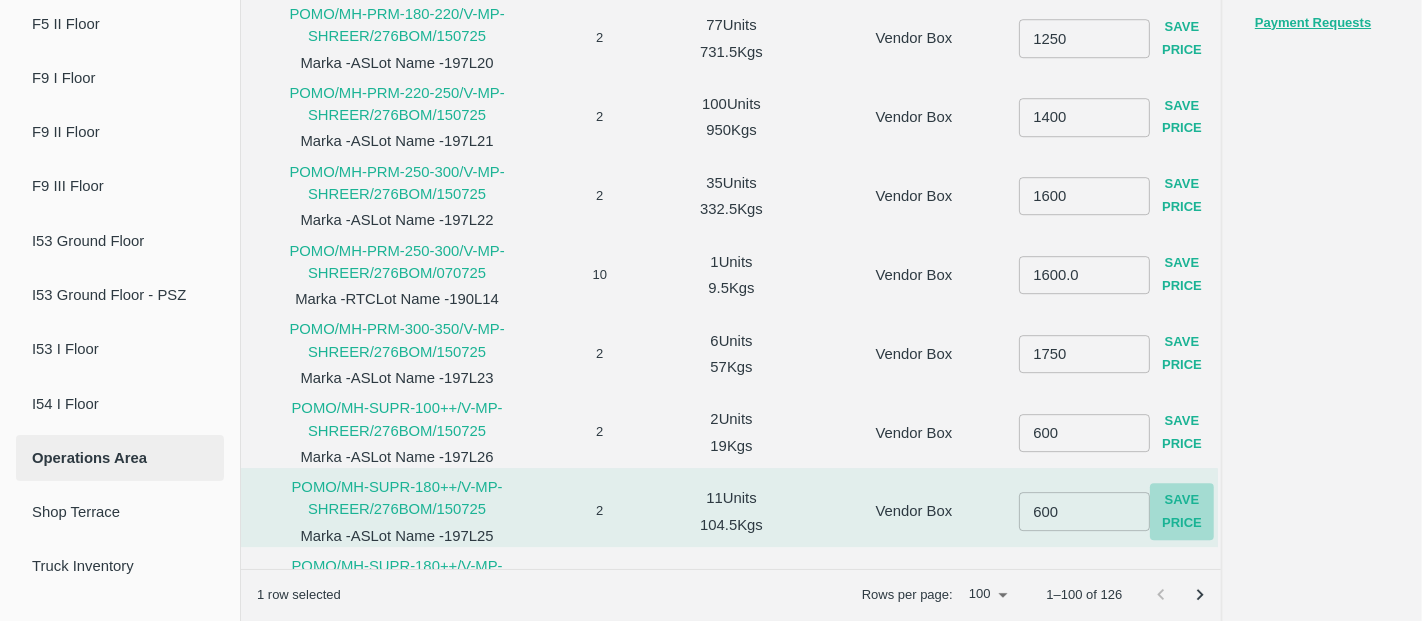 click on "Save Price" at bounding box center (1182, 513) 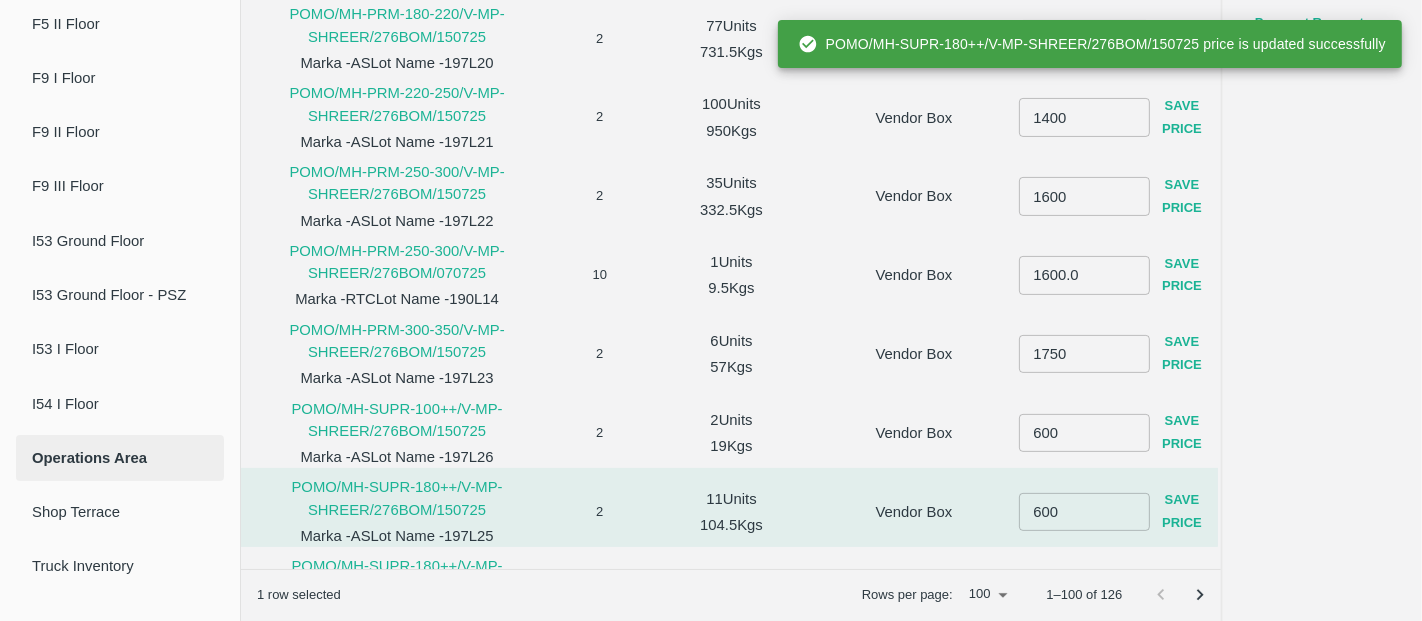 scroll, scrollTop: 3104, scrollLeft: 0, axis: vertical 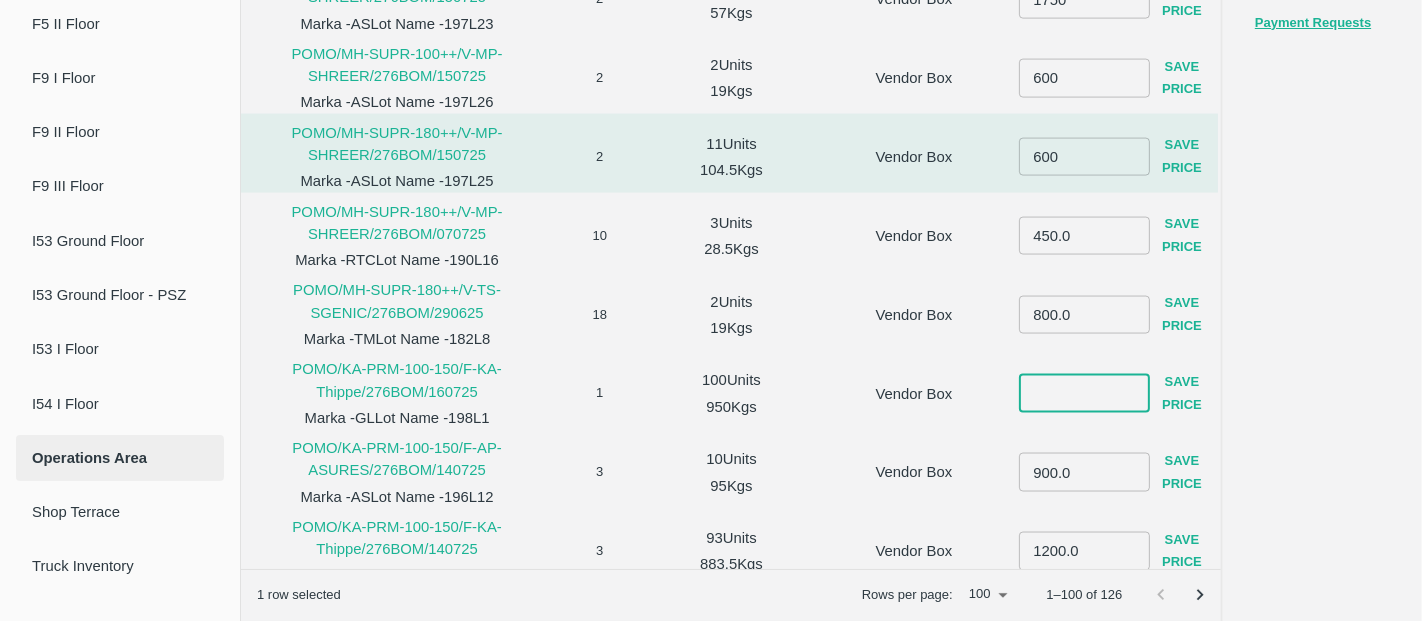 click at bounding box center (1084, 393) 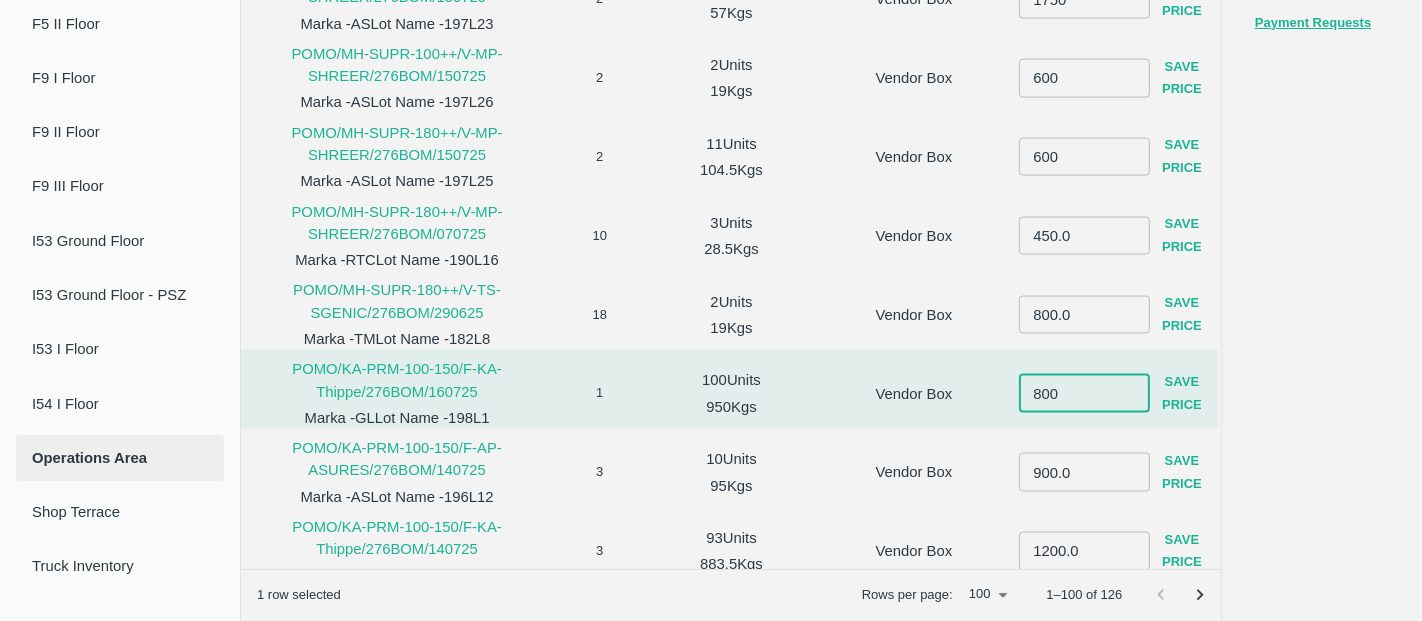 type on "800" 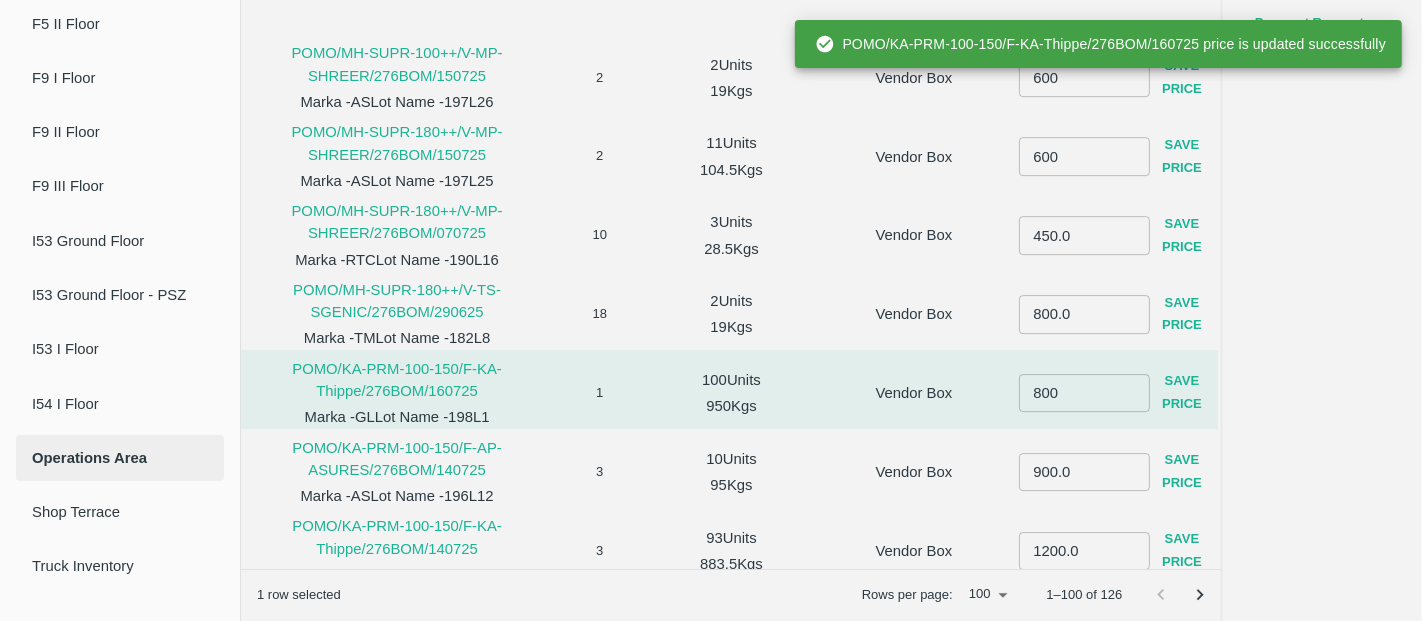 scroll, scrollTop: 3400, scrollLeft: 0, axis: vertical 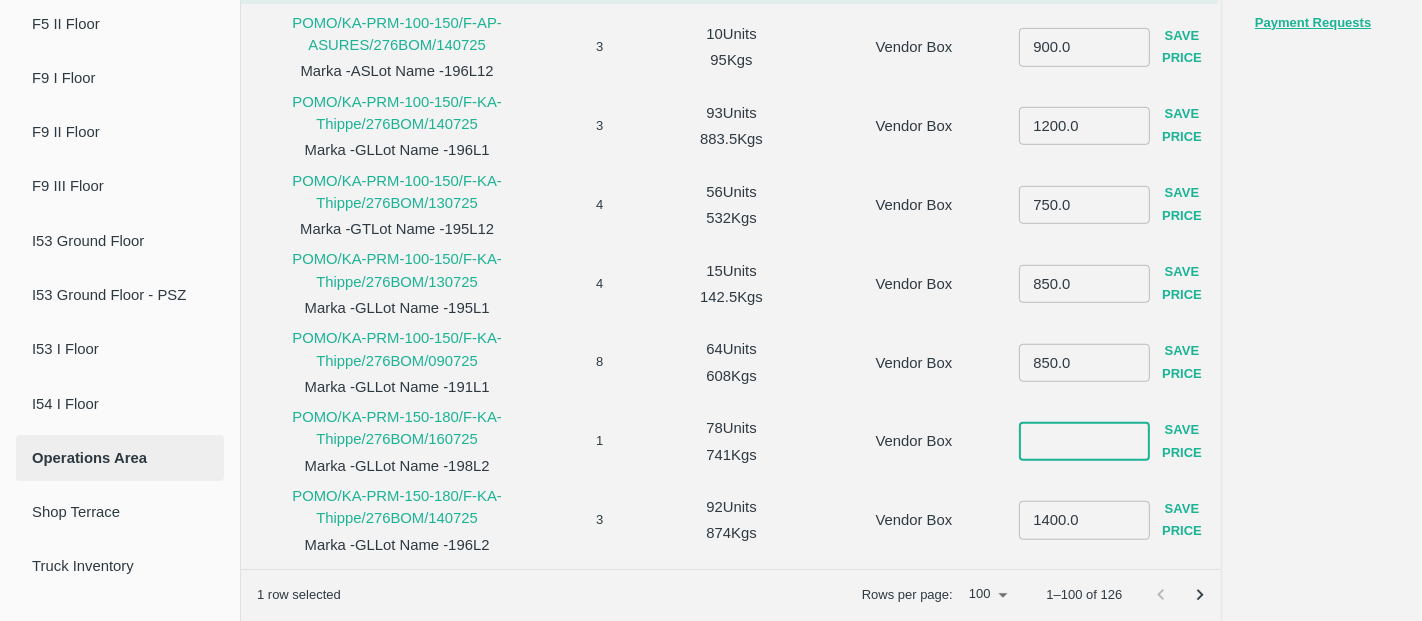click at bounding box center (1084, 441) 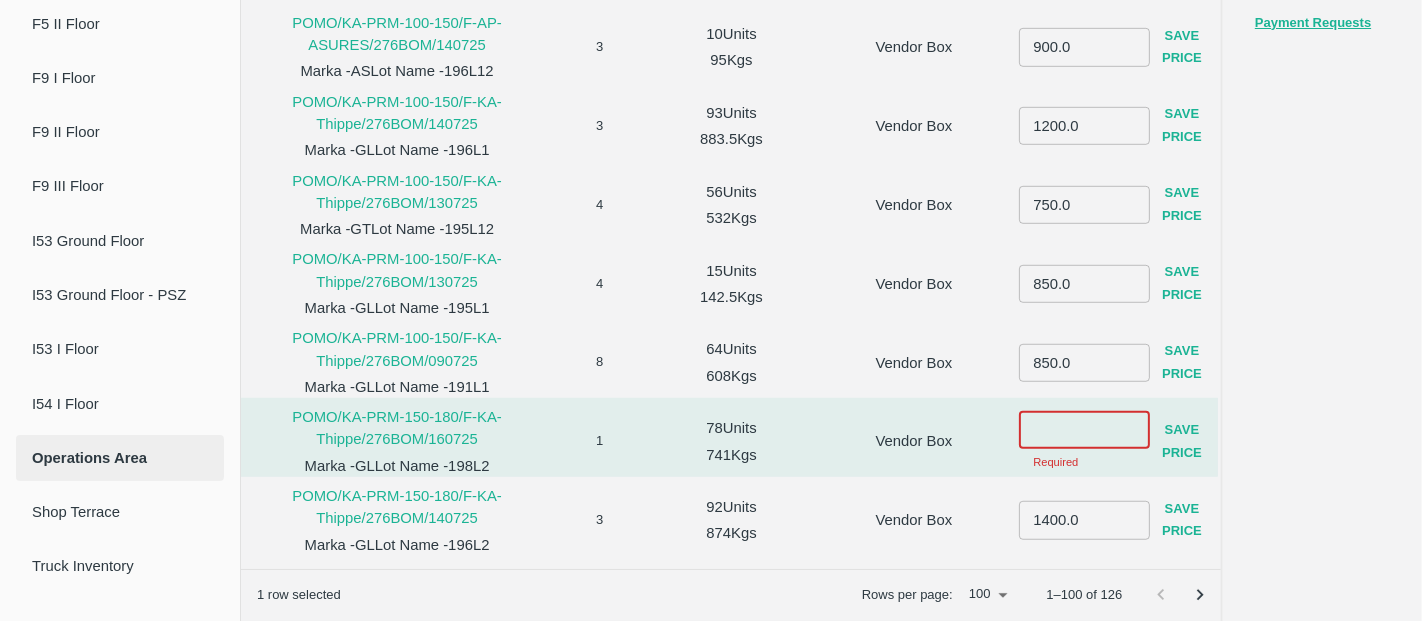 click at bounding box center (1084, 430) 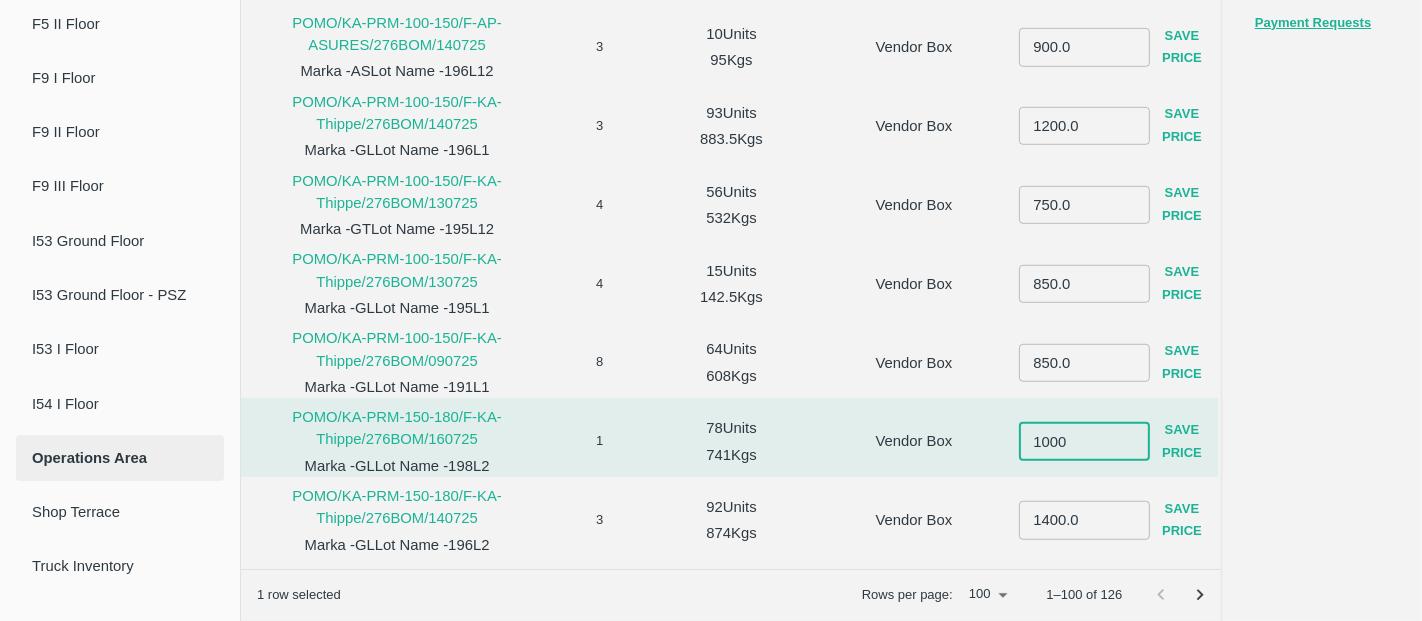 type on "1000" 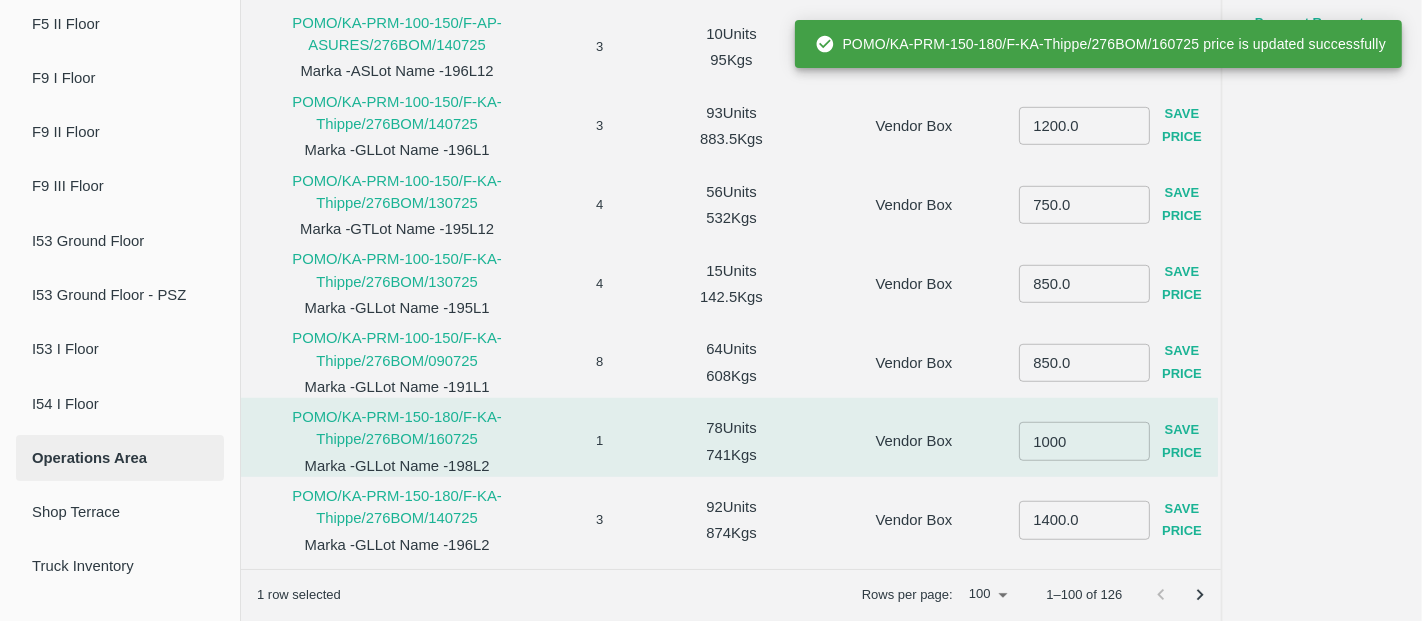 scroll, scrollTop: 3800, scrollLeft: 0, axis: vertical 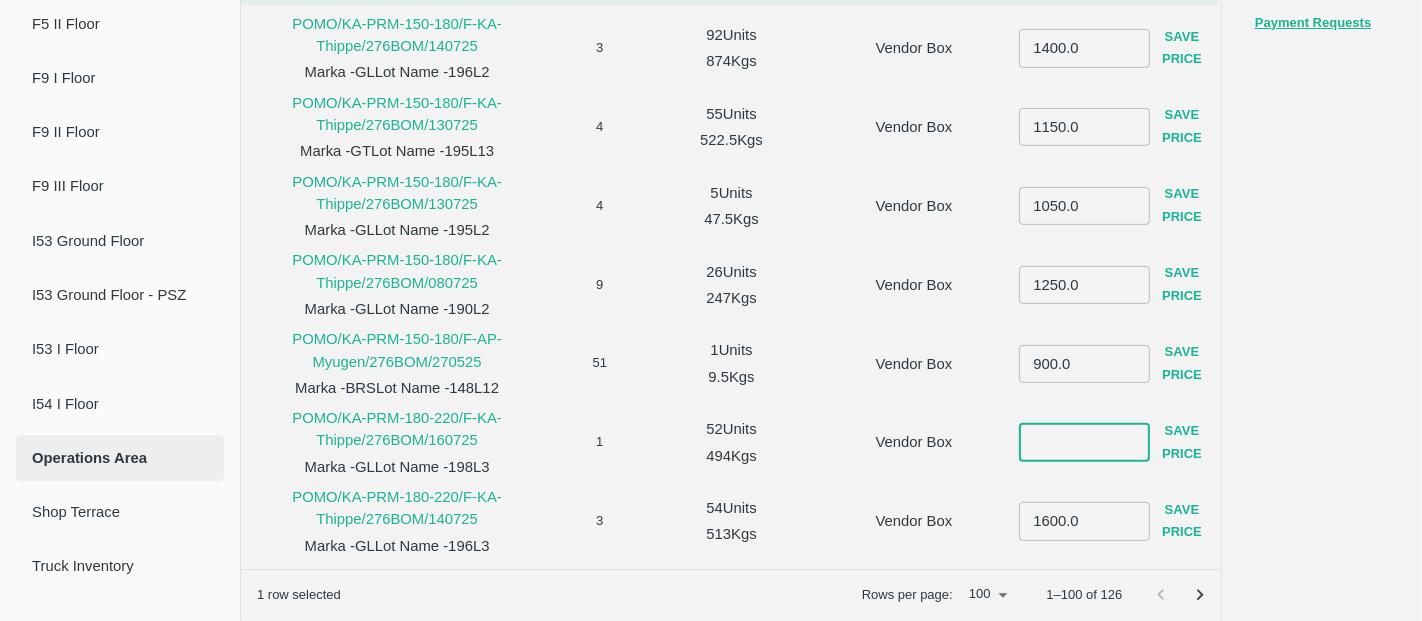 click at bounding box center [1084, 442] 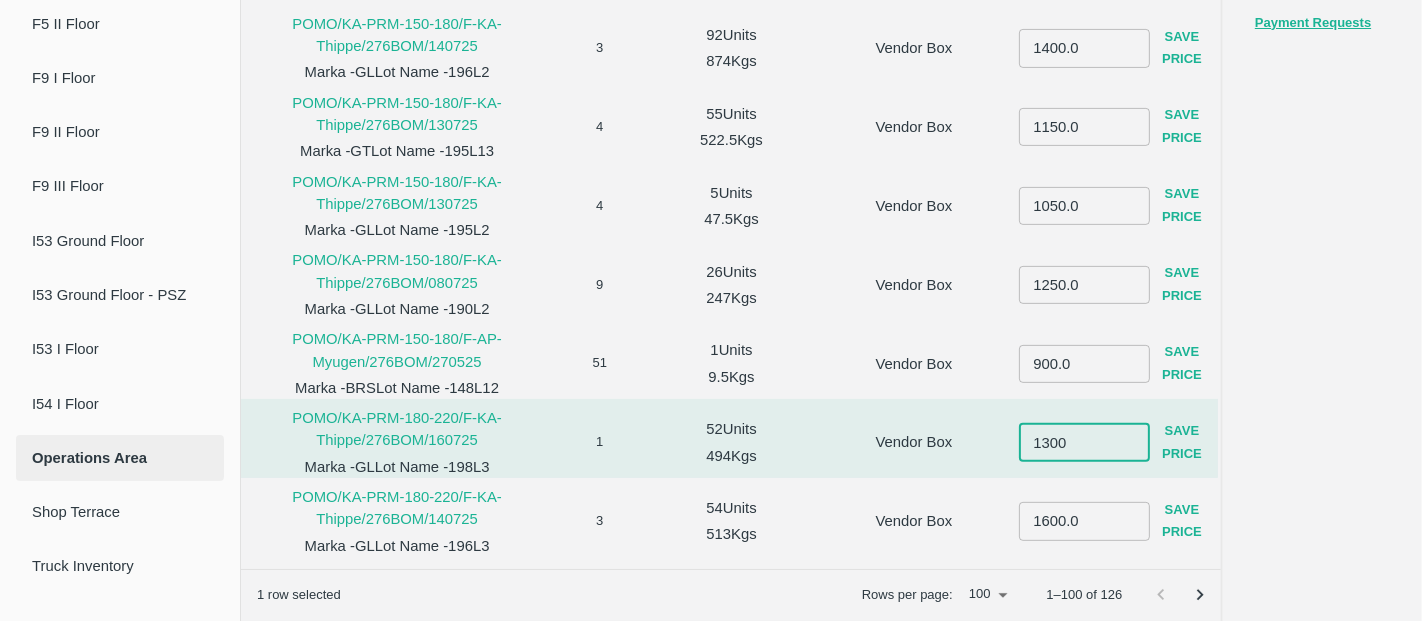 type on "1300" 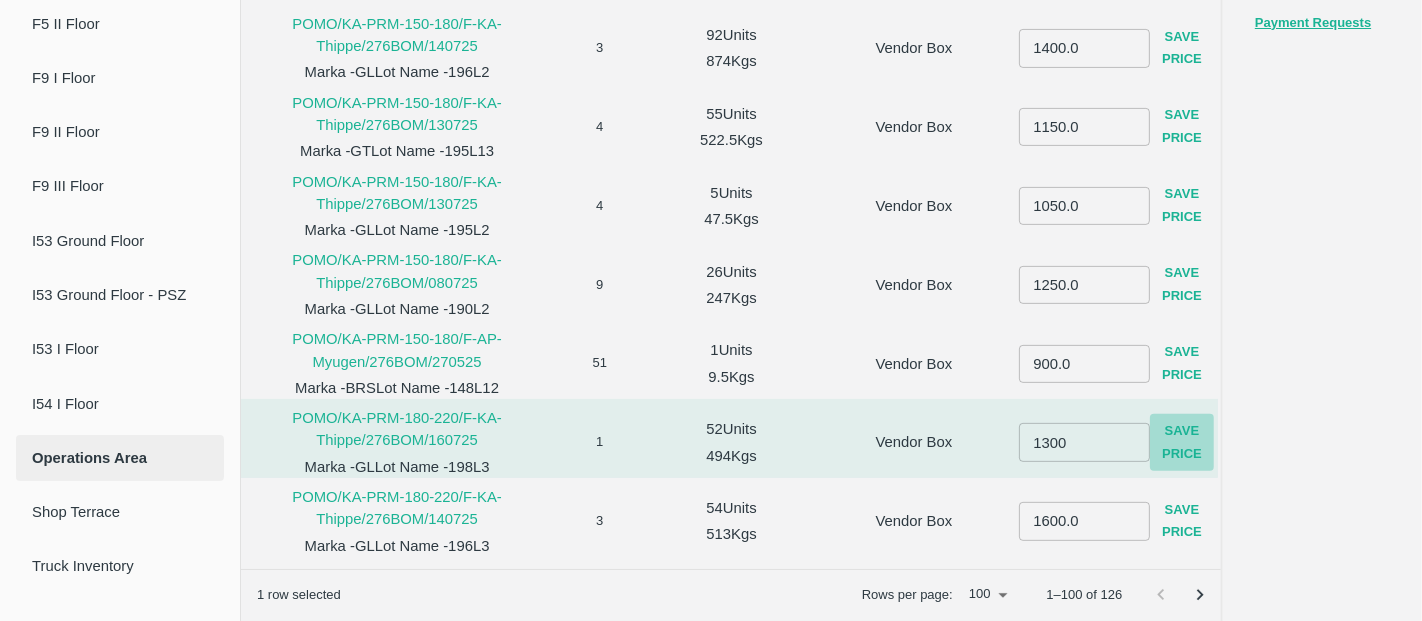 click on "Save Price" at bounding box center [1182, 442] 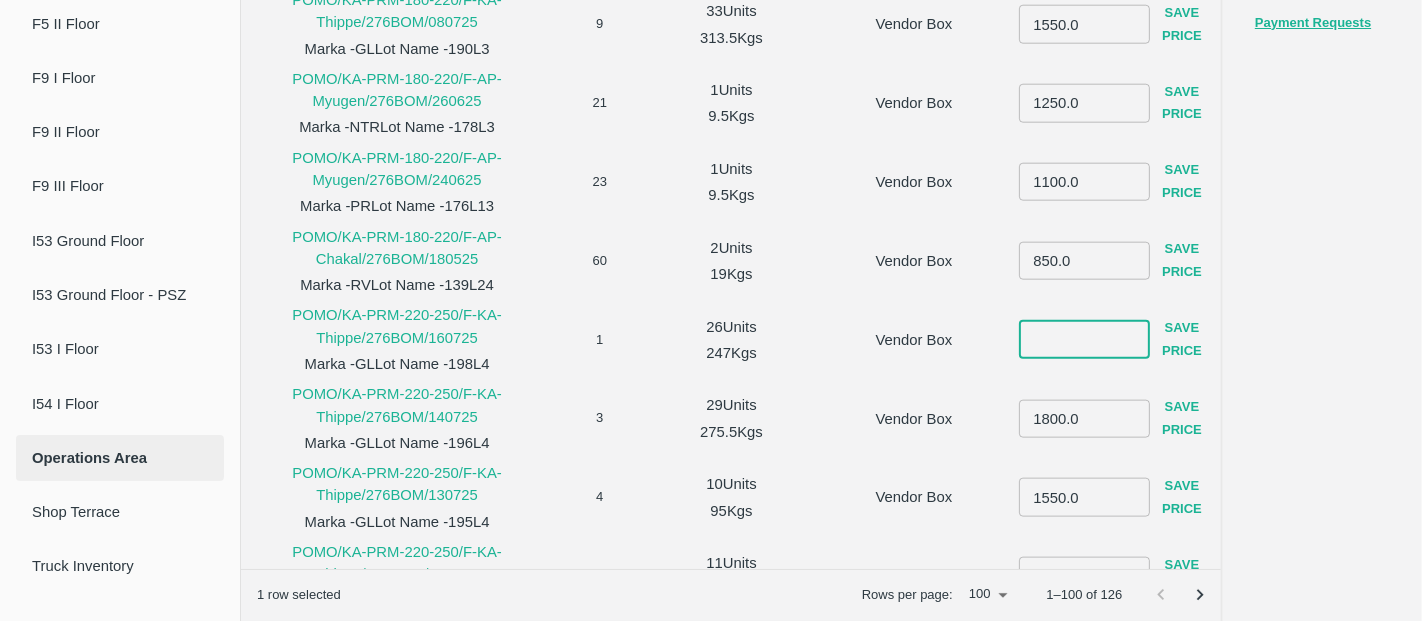 click at bounding box center [1084, 339] 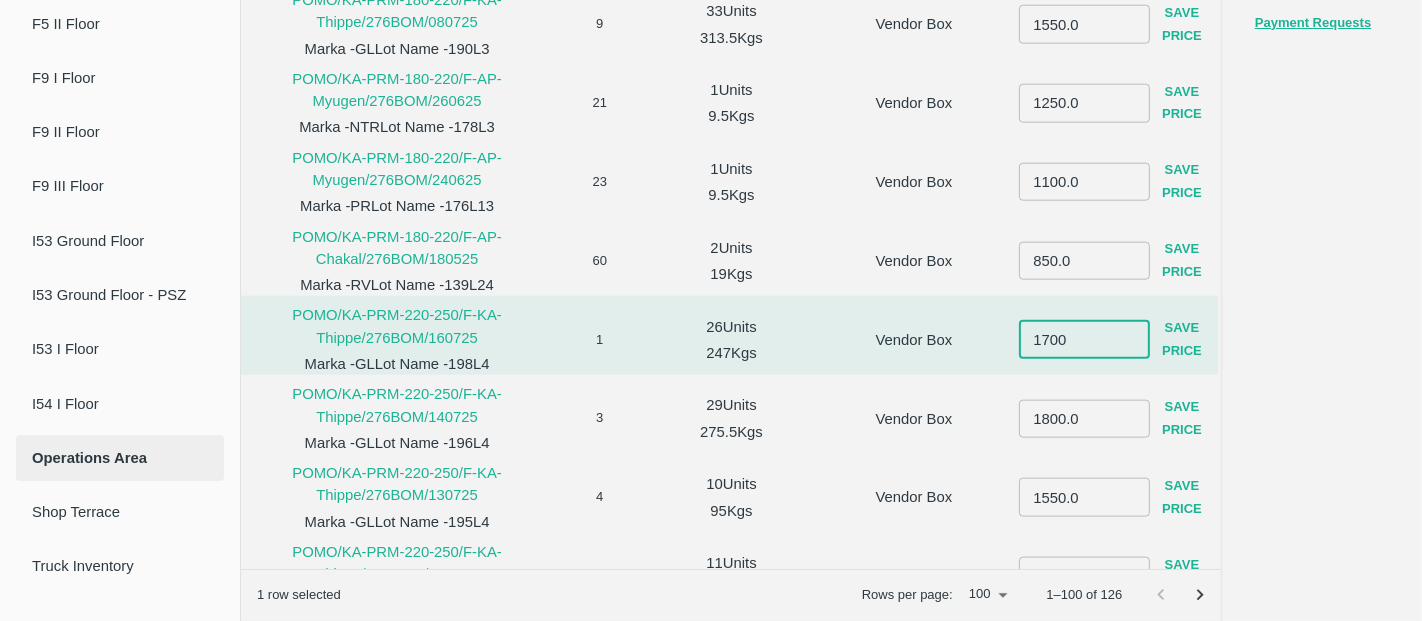 type on "1700" 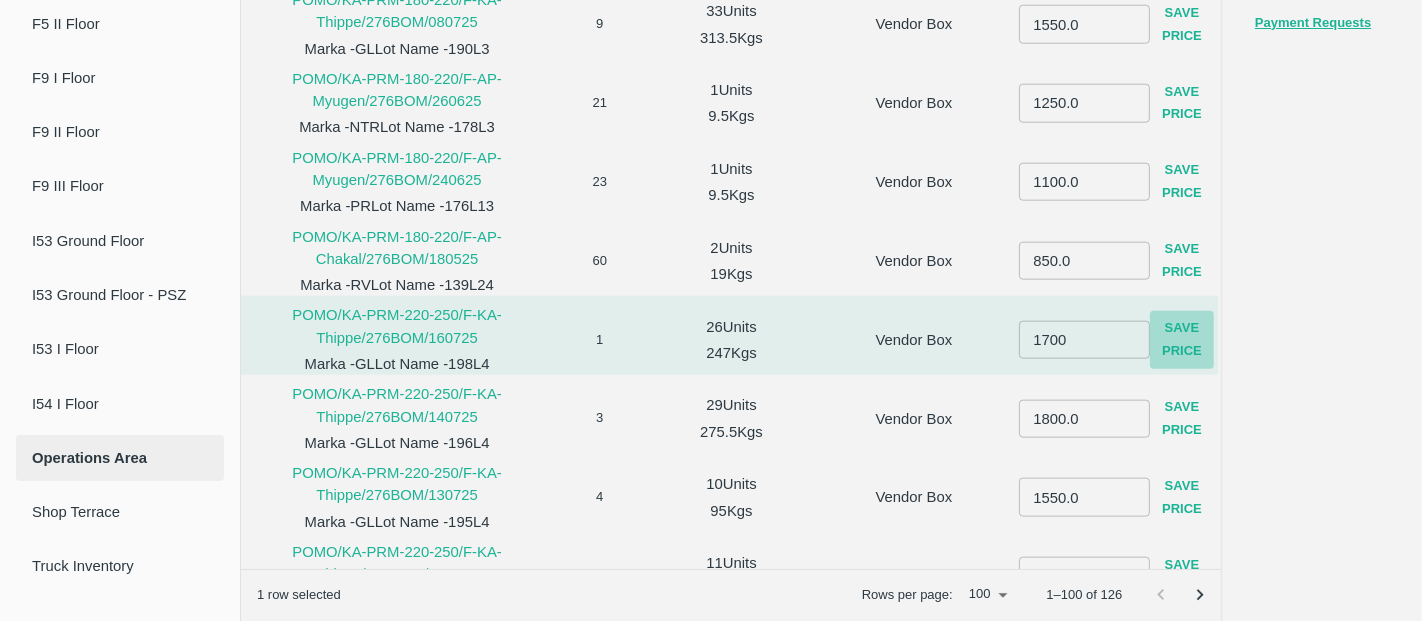 click on "Save Price" at bounding box center [1182, 340] 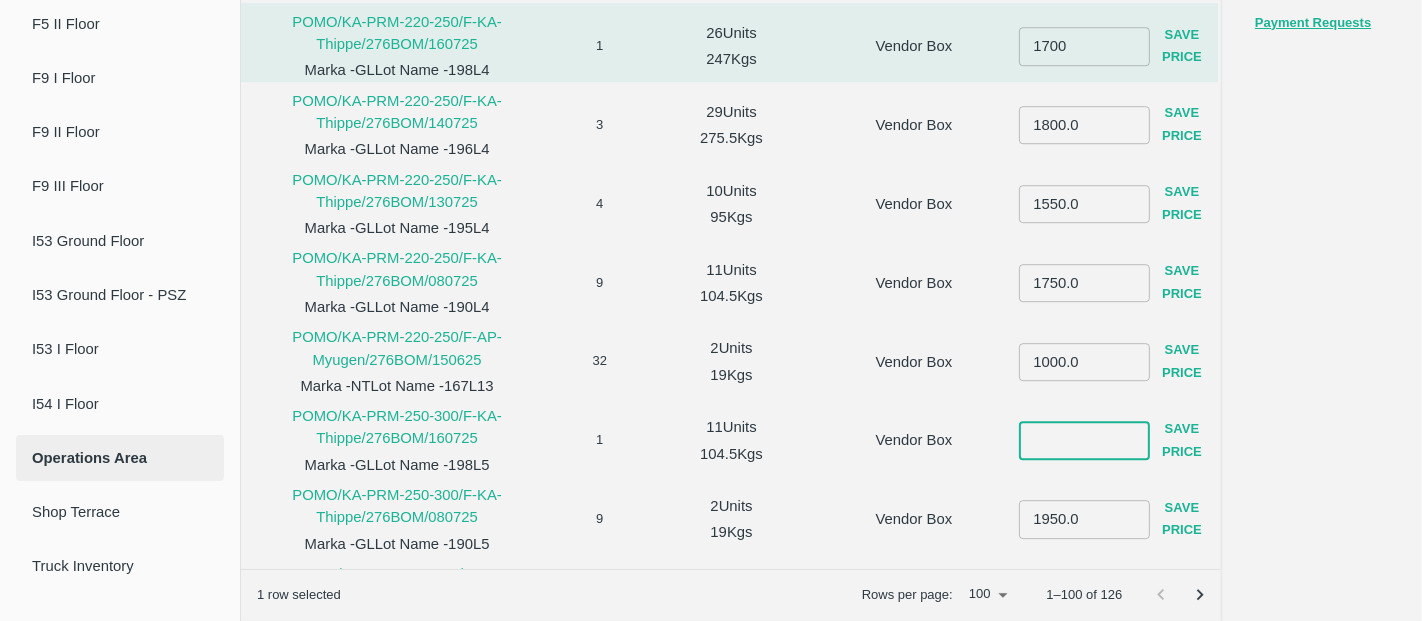 click at bounding box center (1084, 440) 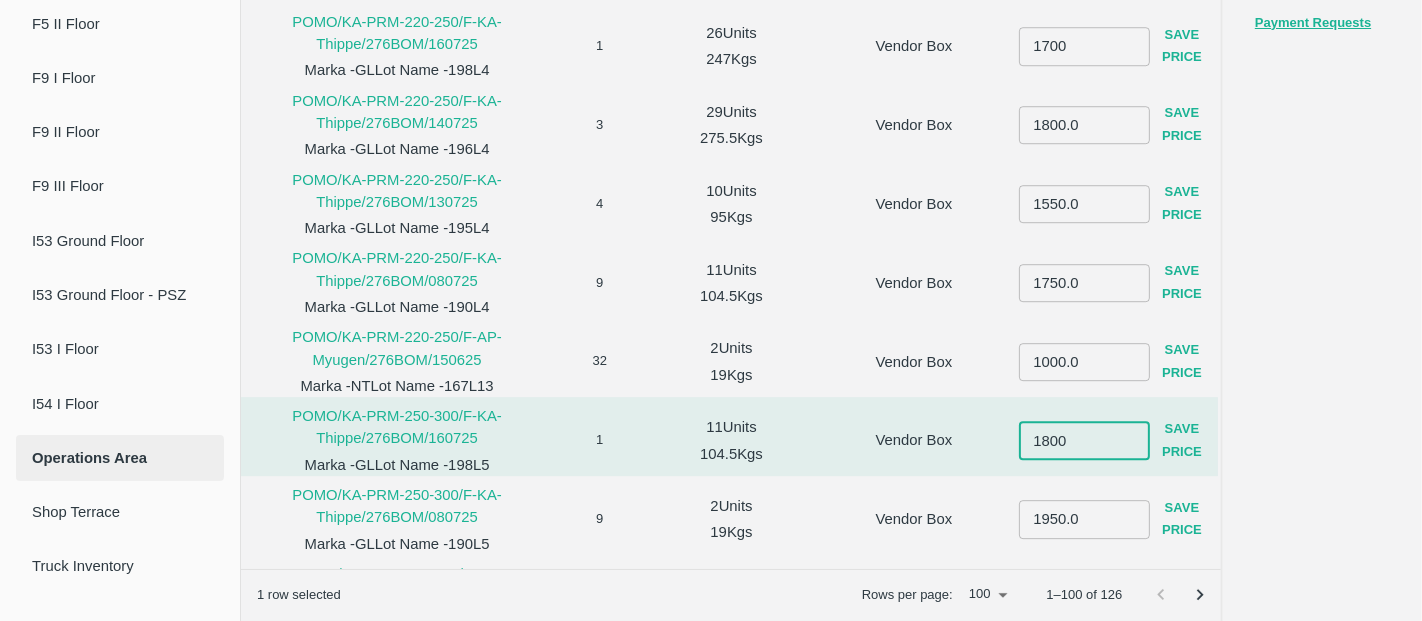 type on "1800" 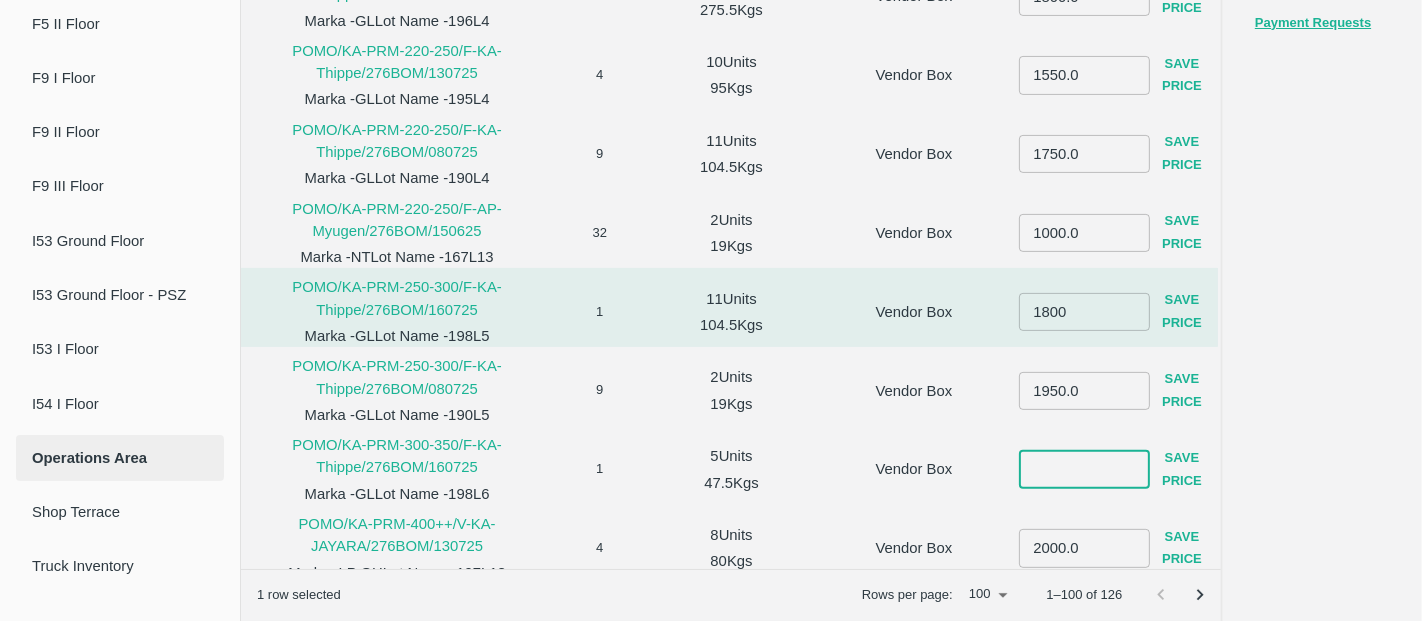 click at bounding box center (1084, 469) 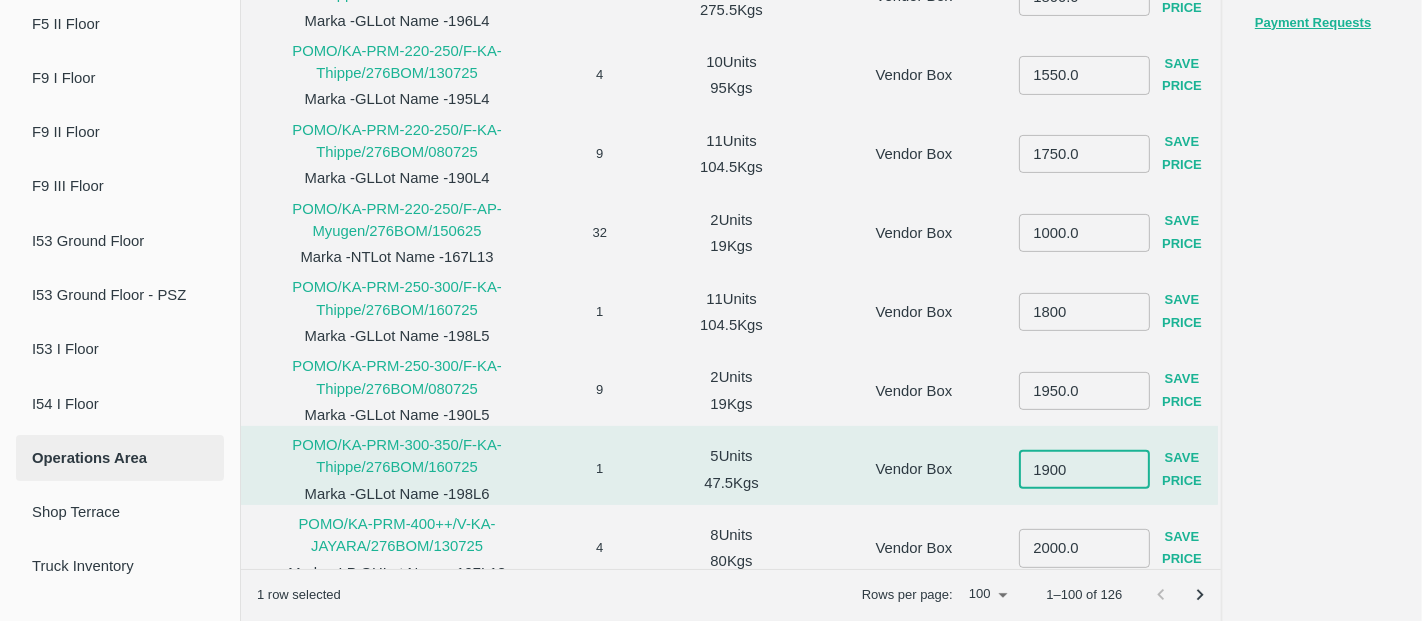 type on "1900" 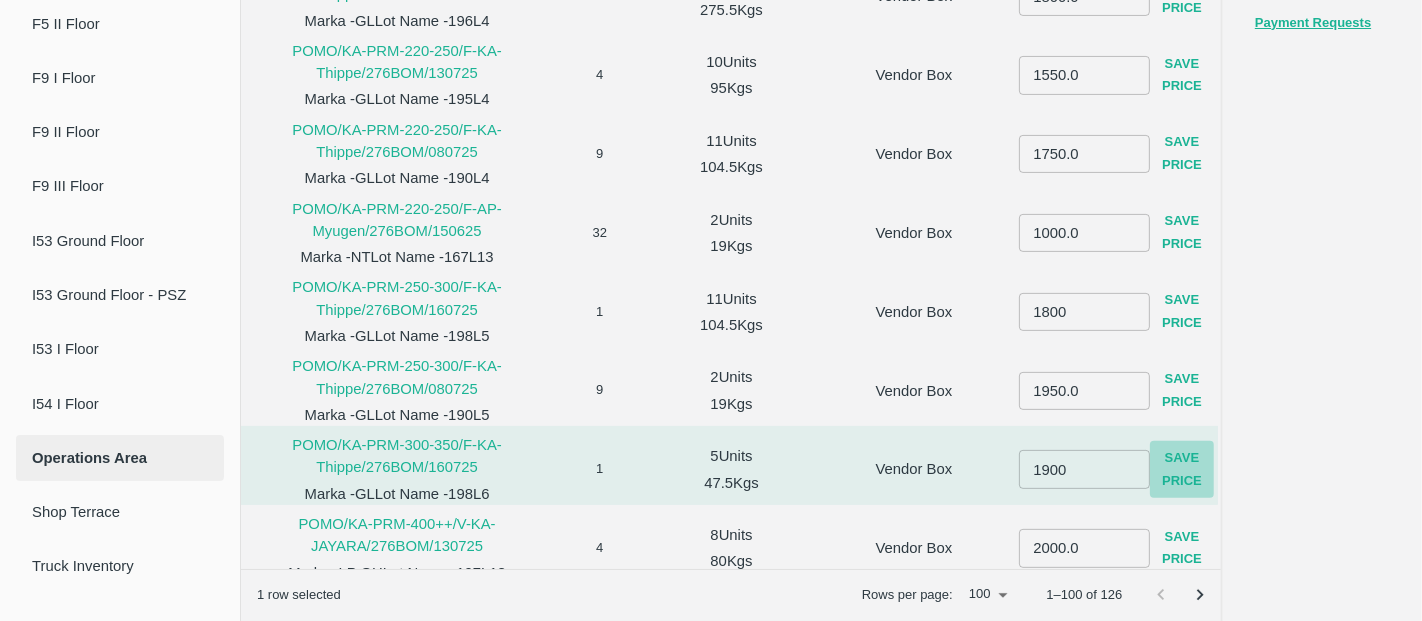 click on "Save Price" at bounding box center [1182, 470] 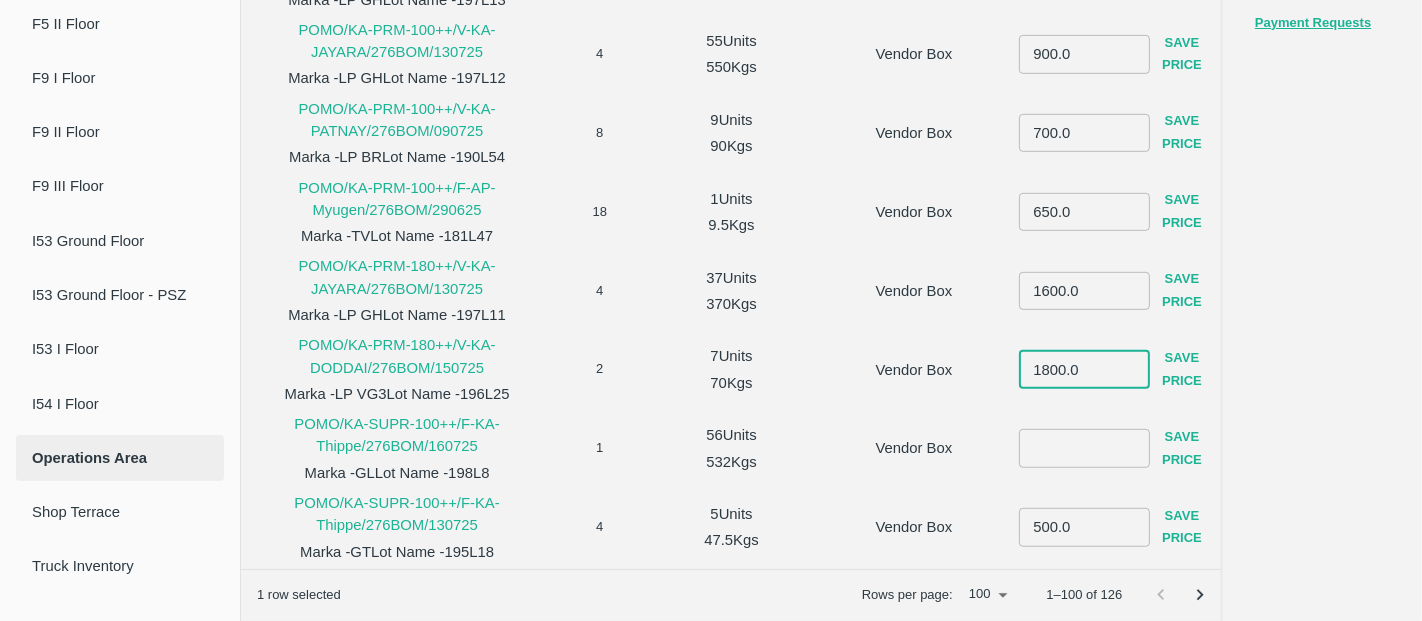 click on "1800.0" at bounding box center [1084, 369] 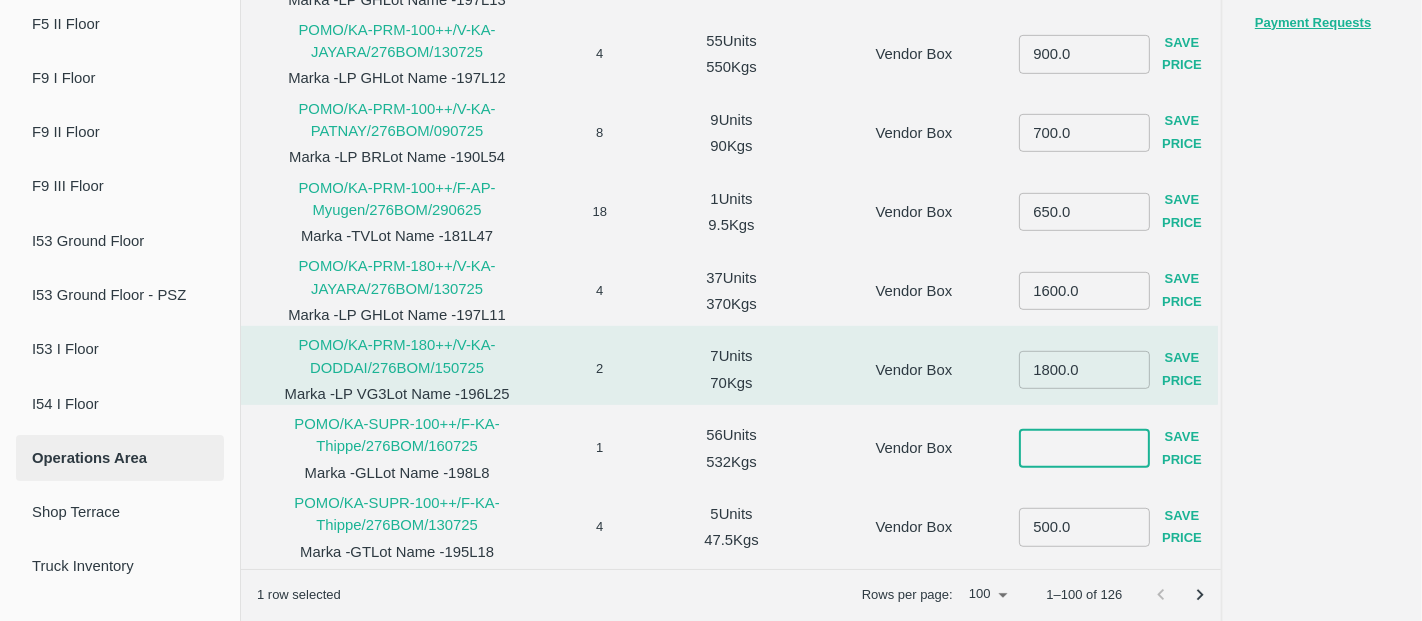 click at bounding box center (1084, 448) 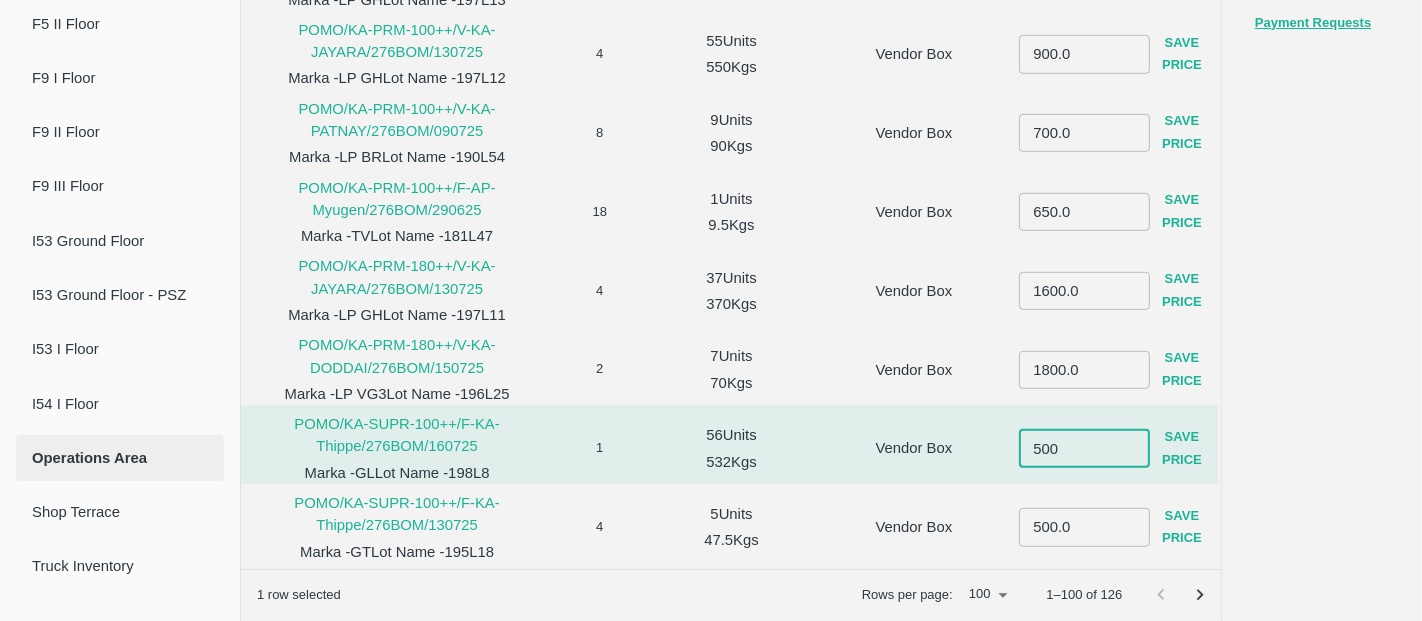 type on "500" 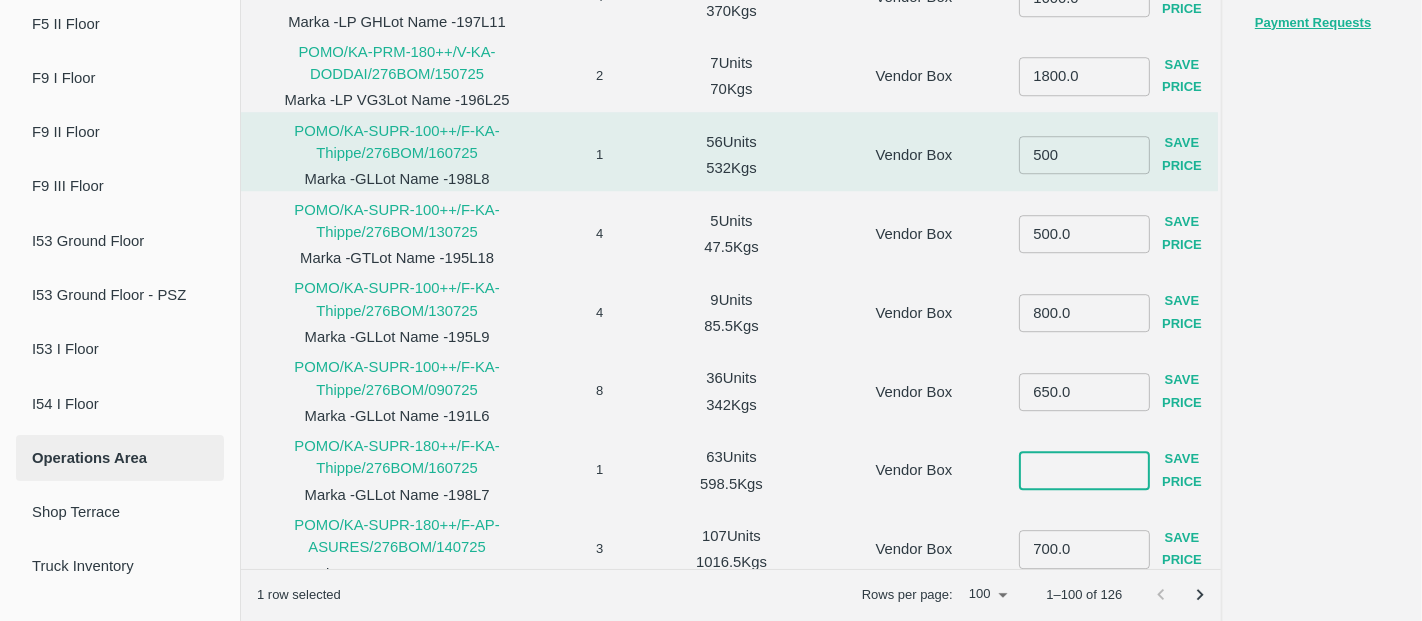 click at bounding box center [1084, 471] 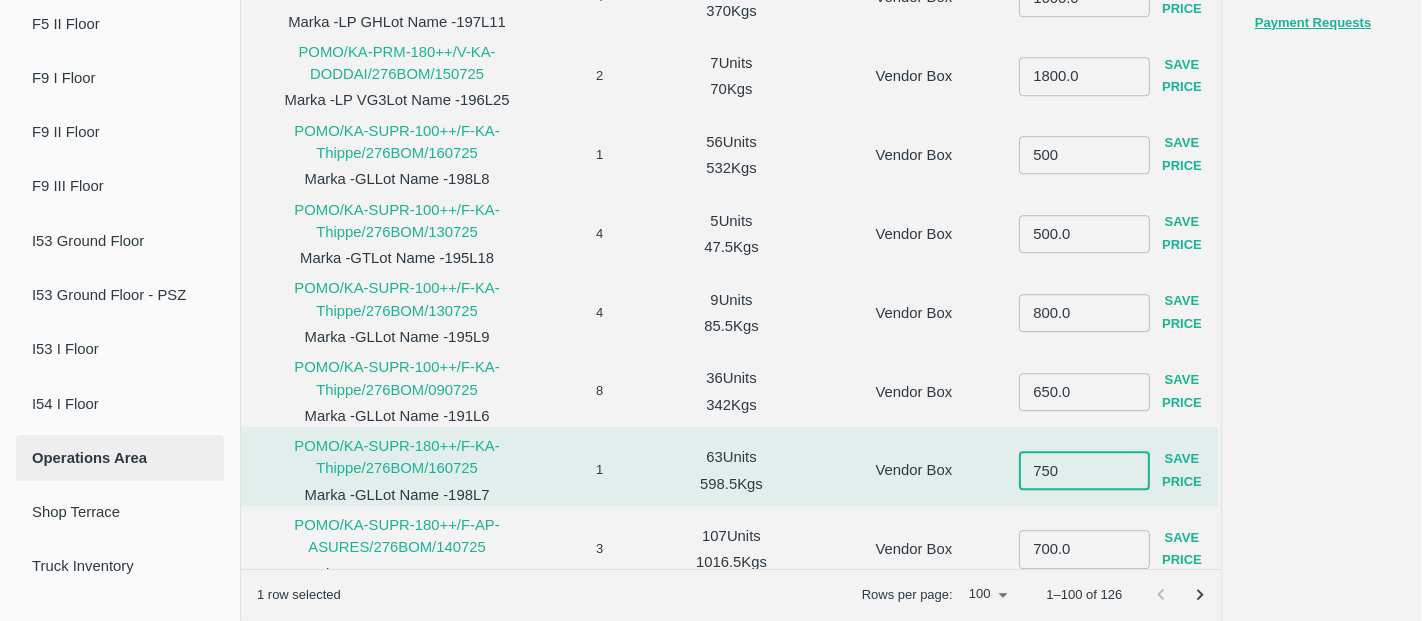 type on "750" 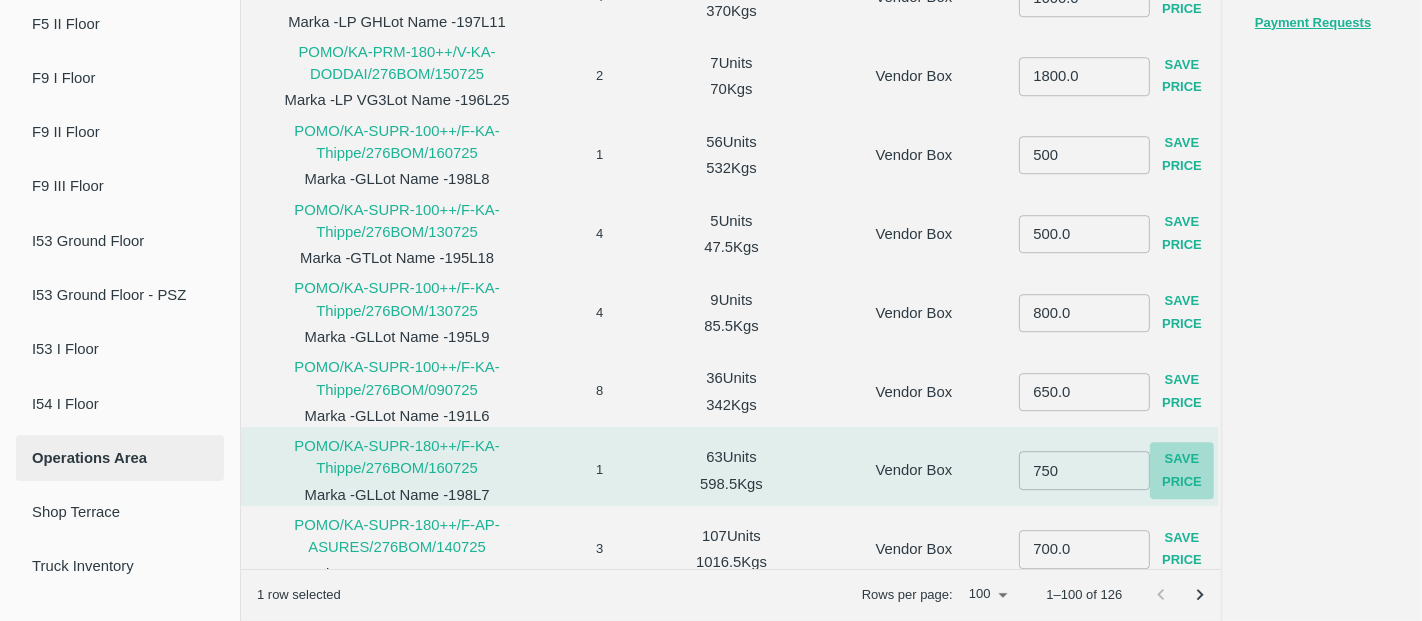 click on "Save Price" at bounding box center (1182, 471) 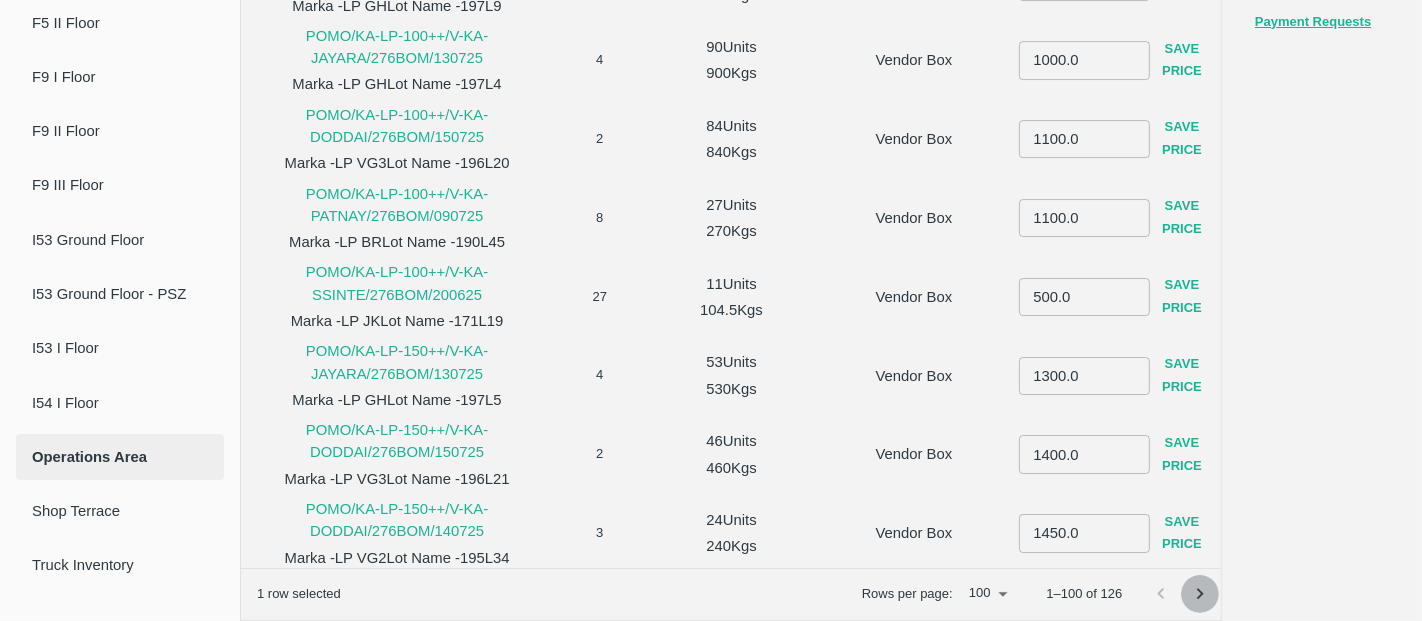 click 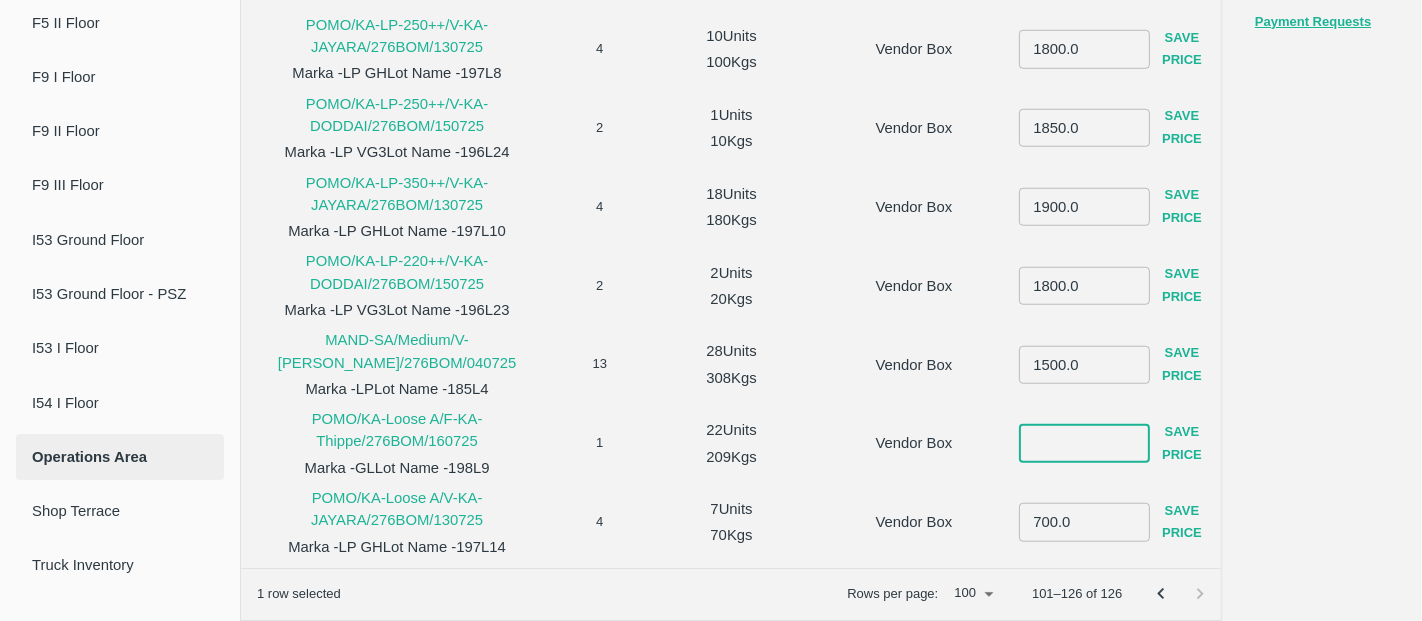 click at bounding box center (1084, 443) 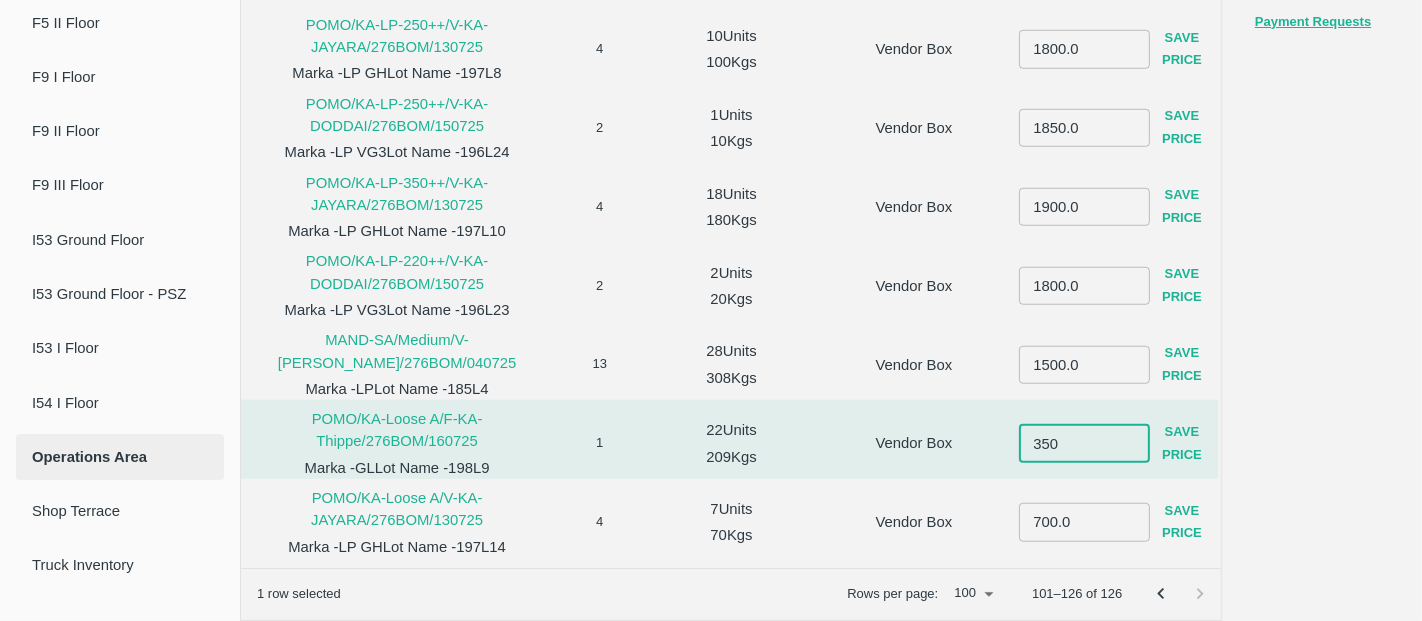 type on "350" 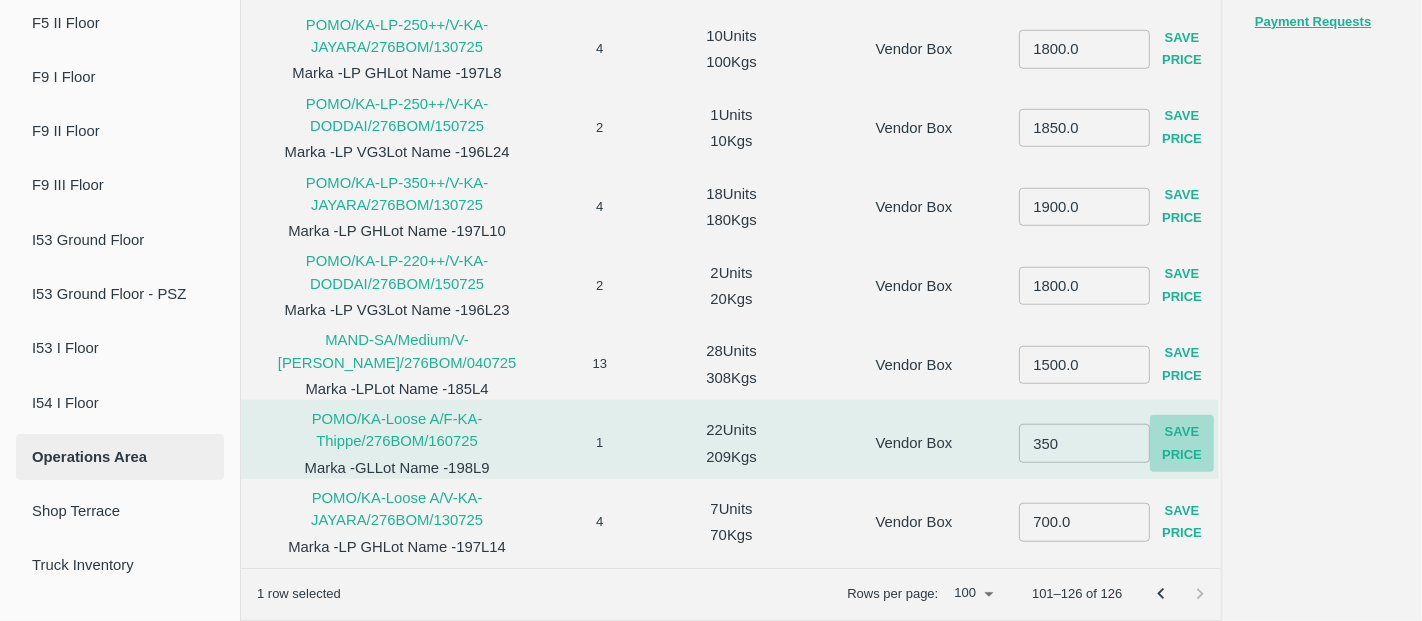 click on "Save Price" at bounding box center (1182, 443) 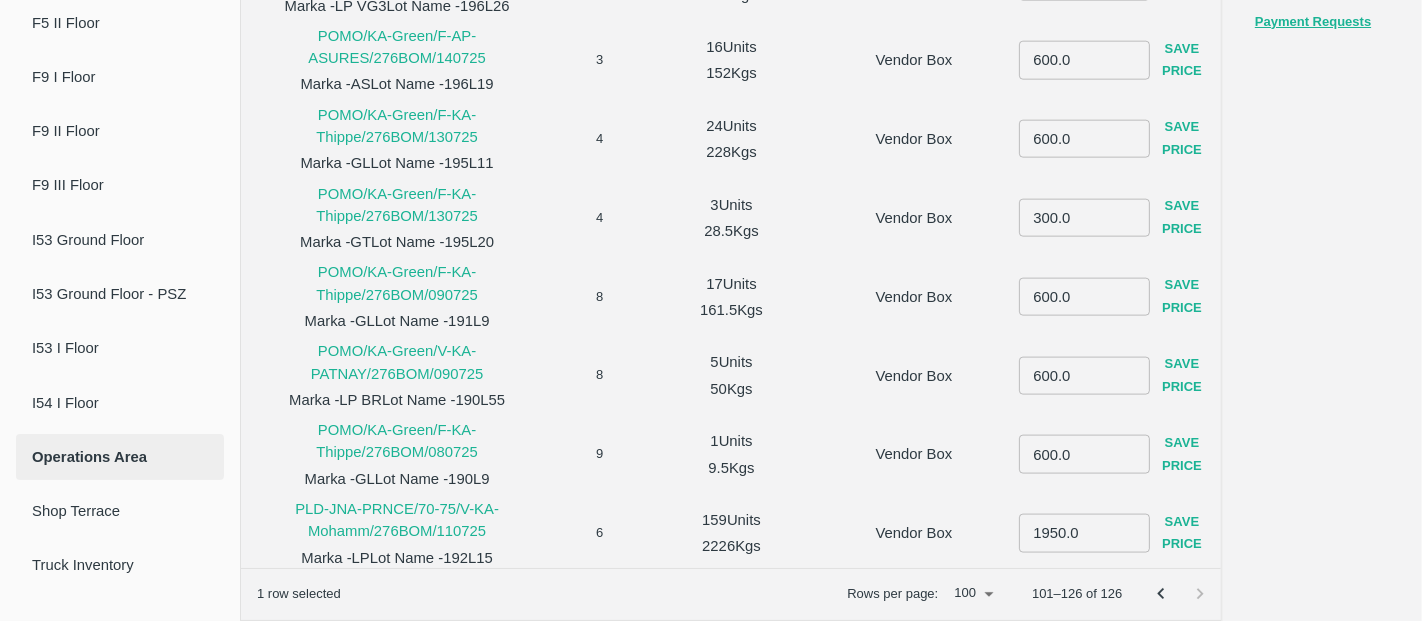 click 